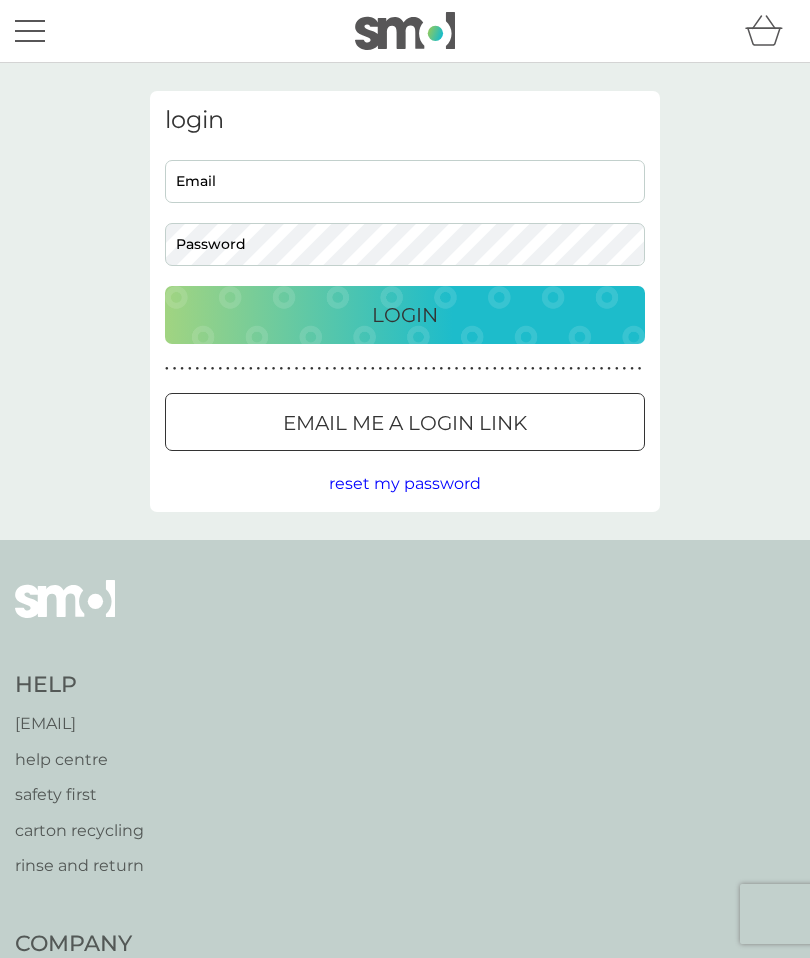 click on "Email" at bounding box center (405, 181) 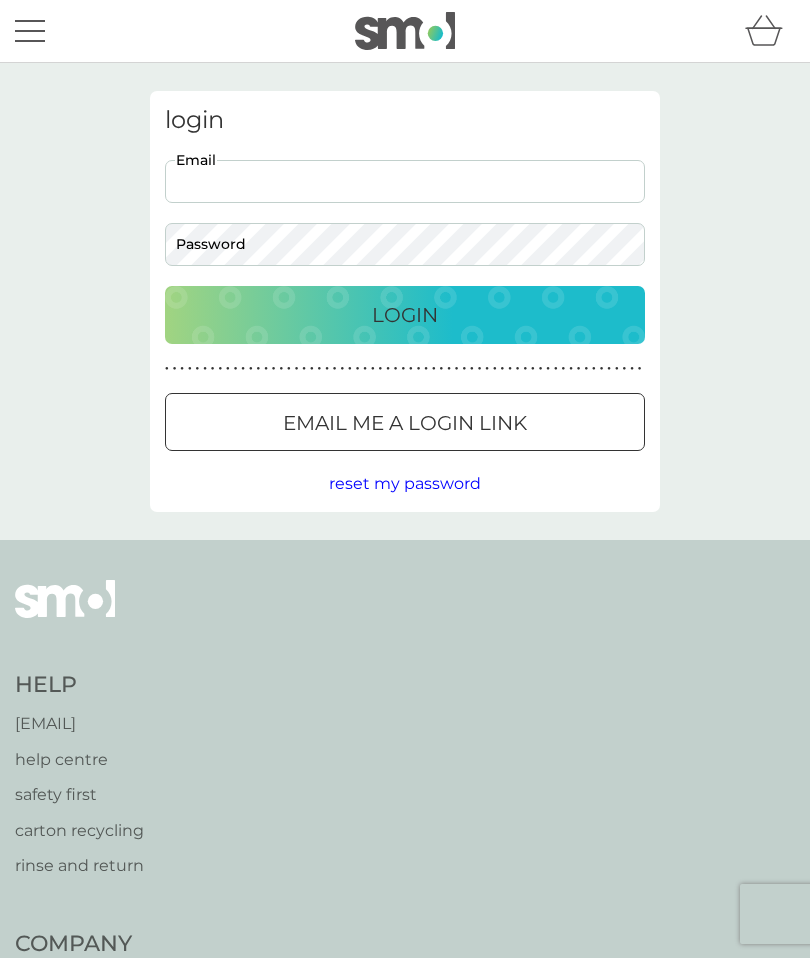 scroll, scrollTop: 0, scrollLeft: 0, axis: both 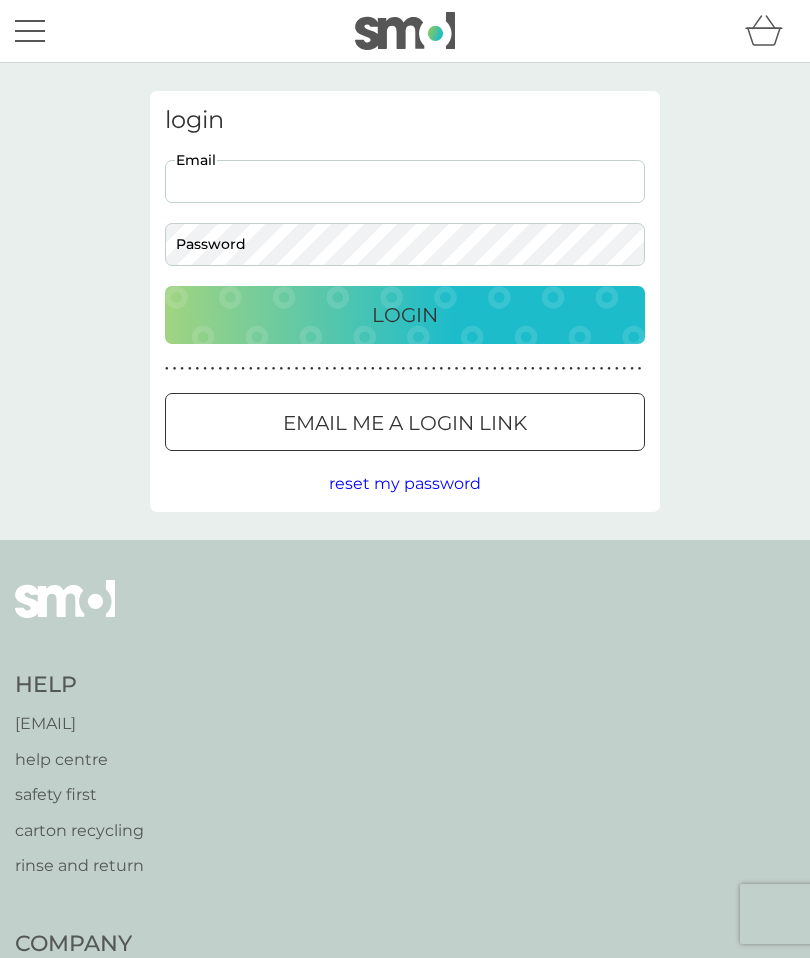 type on "gill150957@hotmail.co.uk" 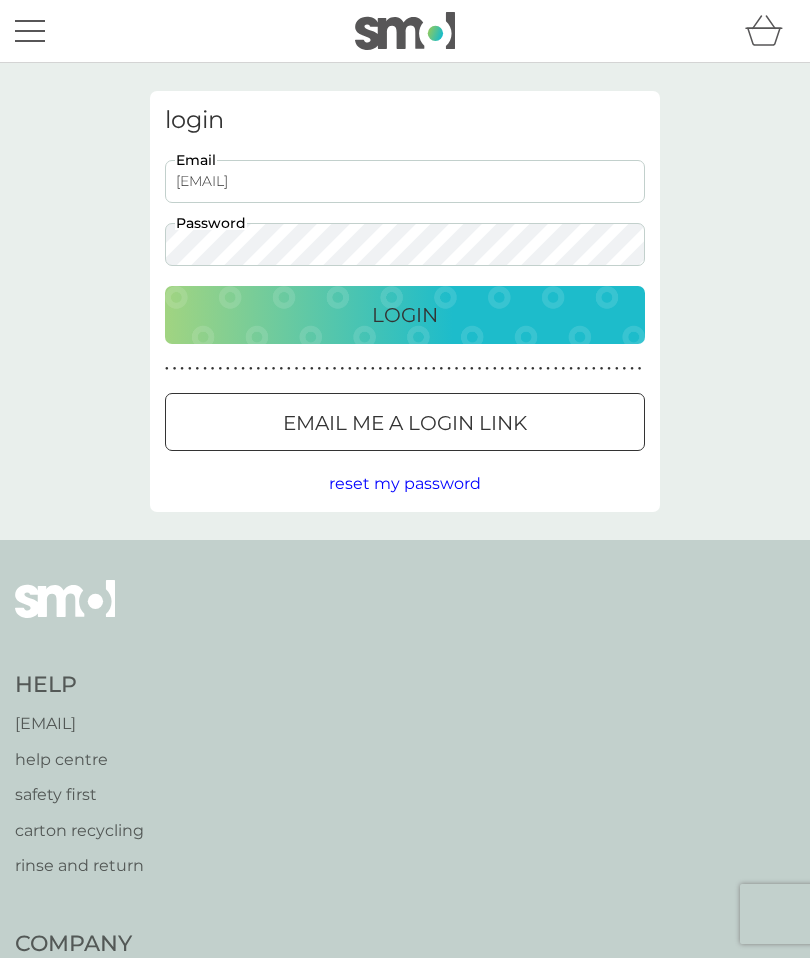 click on "Login" at bounding box center (405, 315) 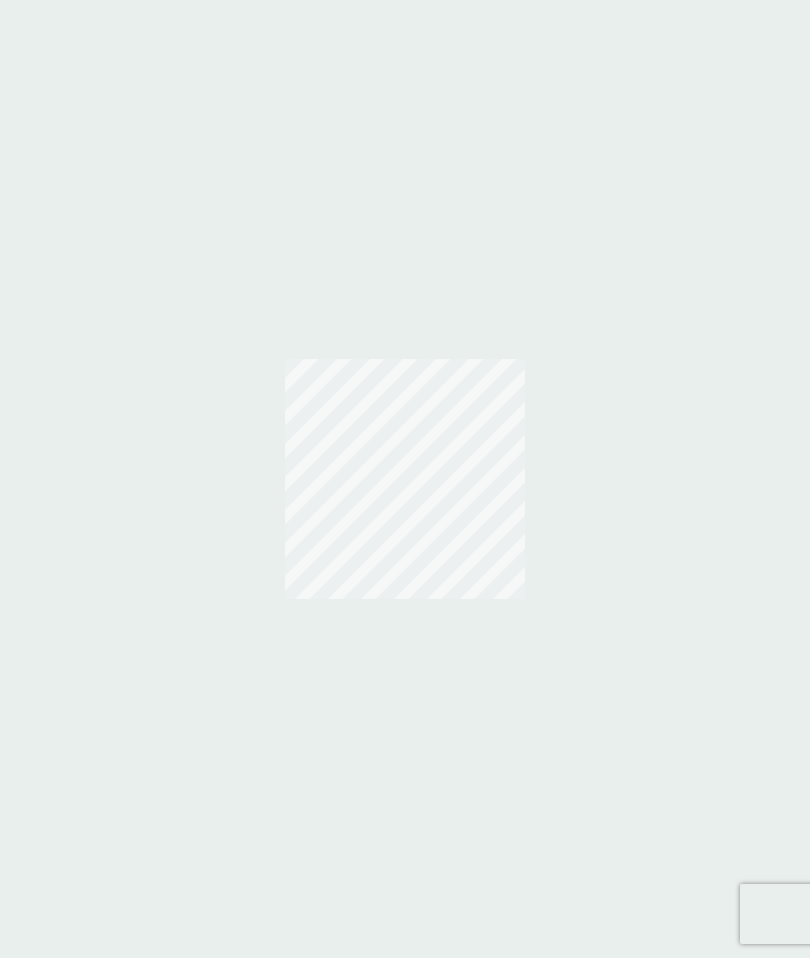 scroll, scrollTop: 0, scrollLeft: 0, axis: both 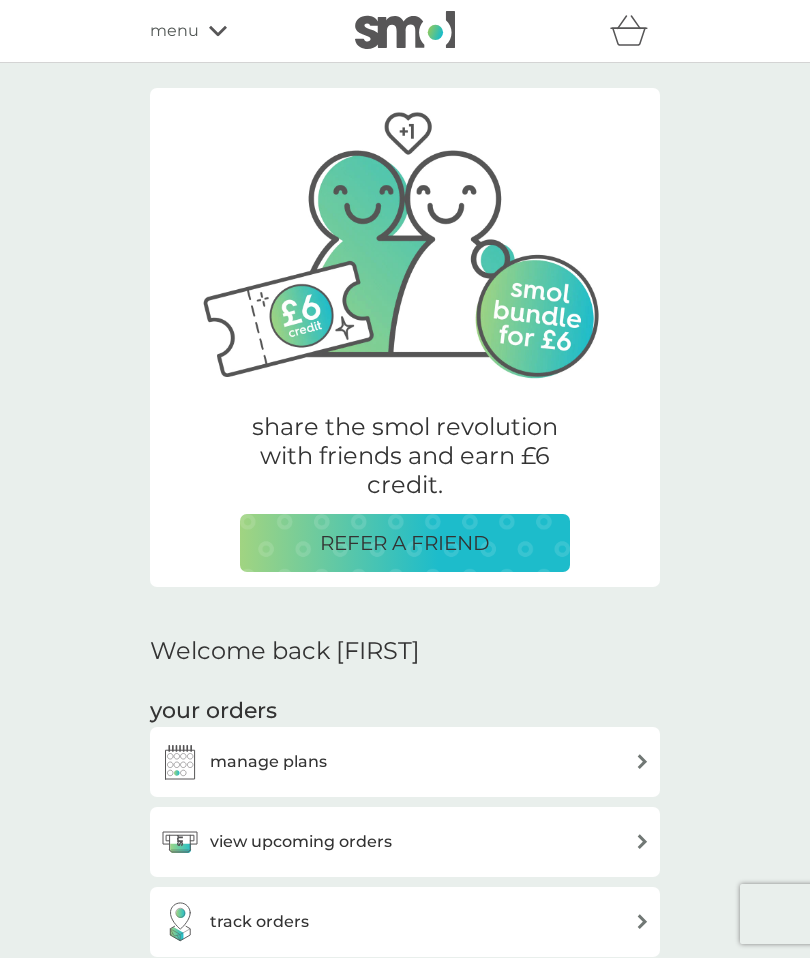 click on "view upcoming orders" at bounding box center (301, 842) 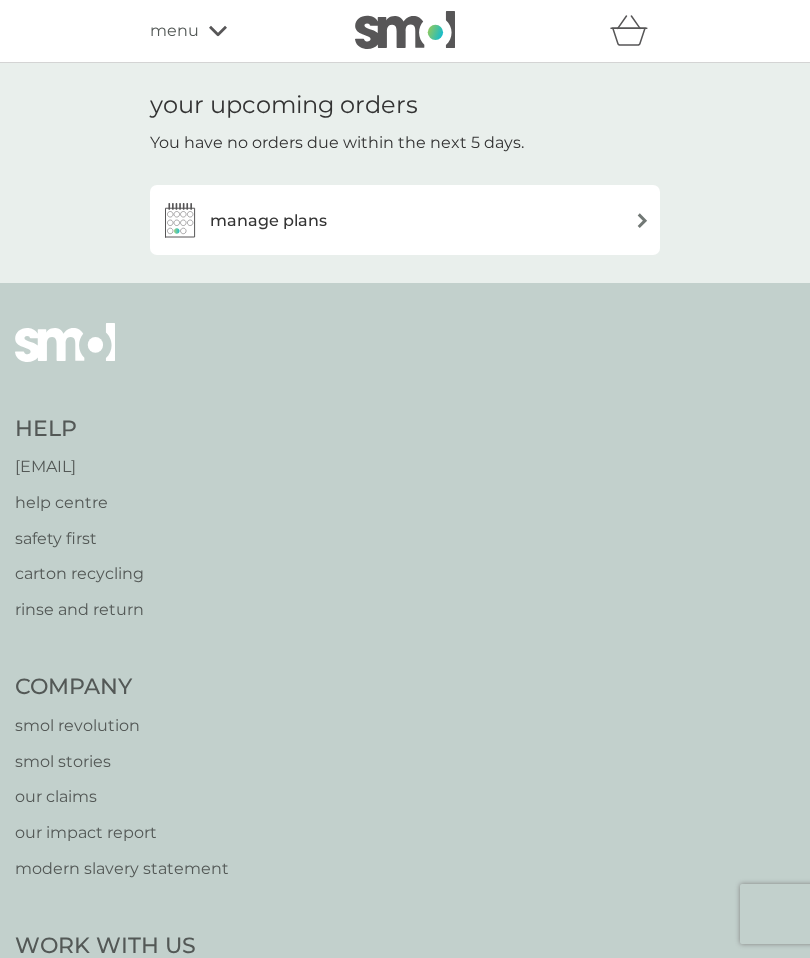 click on "manage plans" at bounding box center (268, 221) 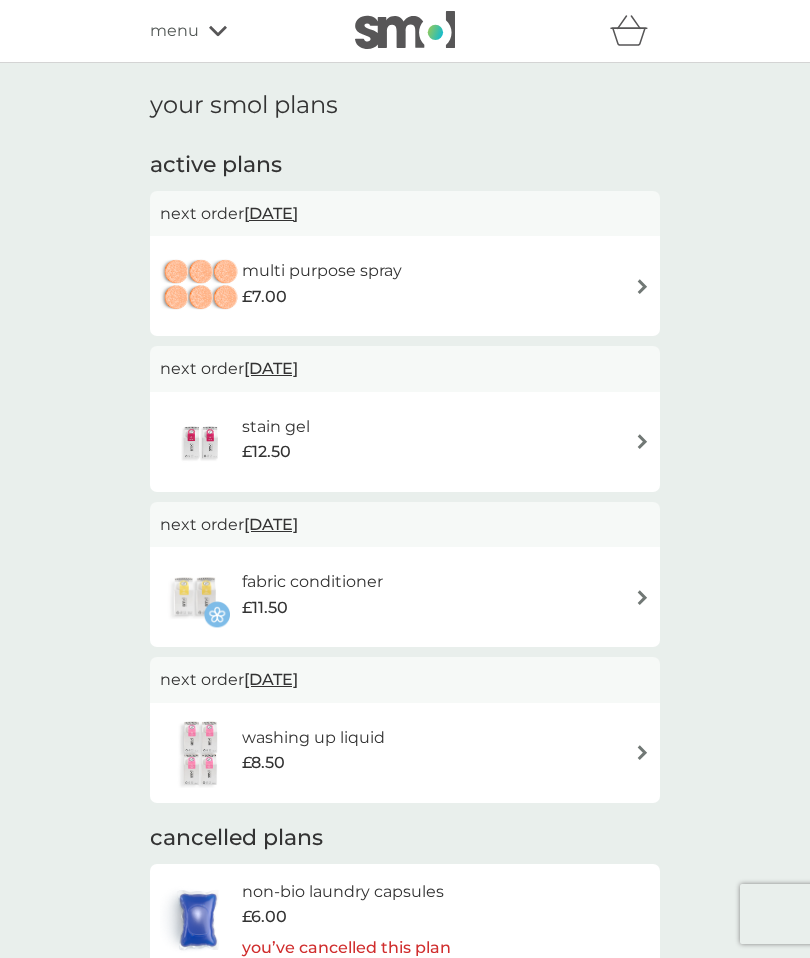 click on "washing up liquid £8.50" at bounding box center [405, 753] 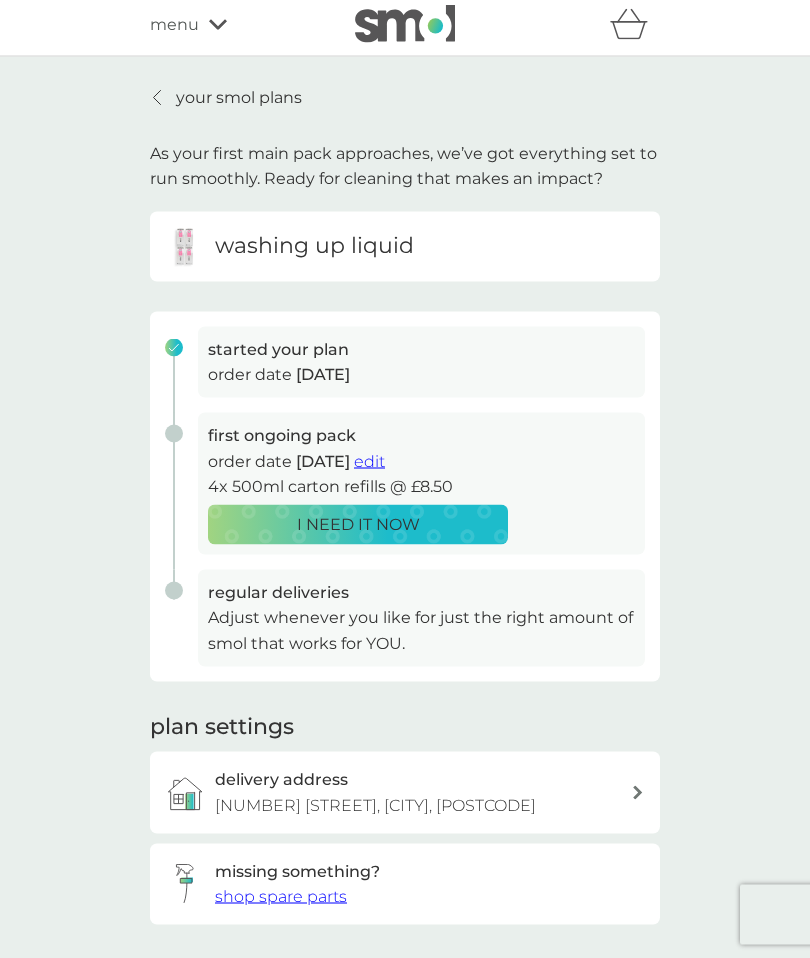 scroll, scrollTop: 0, scrollLeft: 0, axis: both 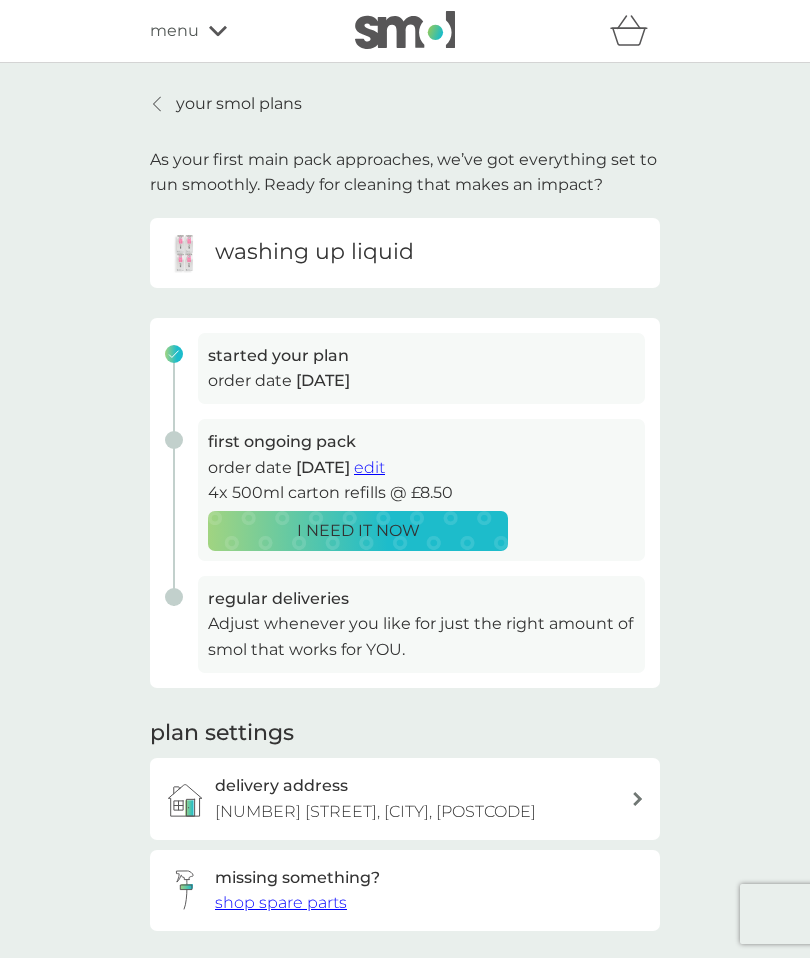 click 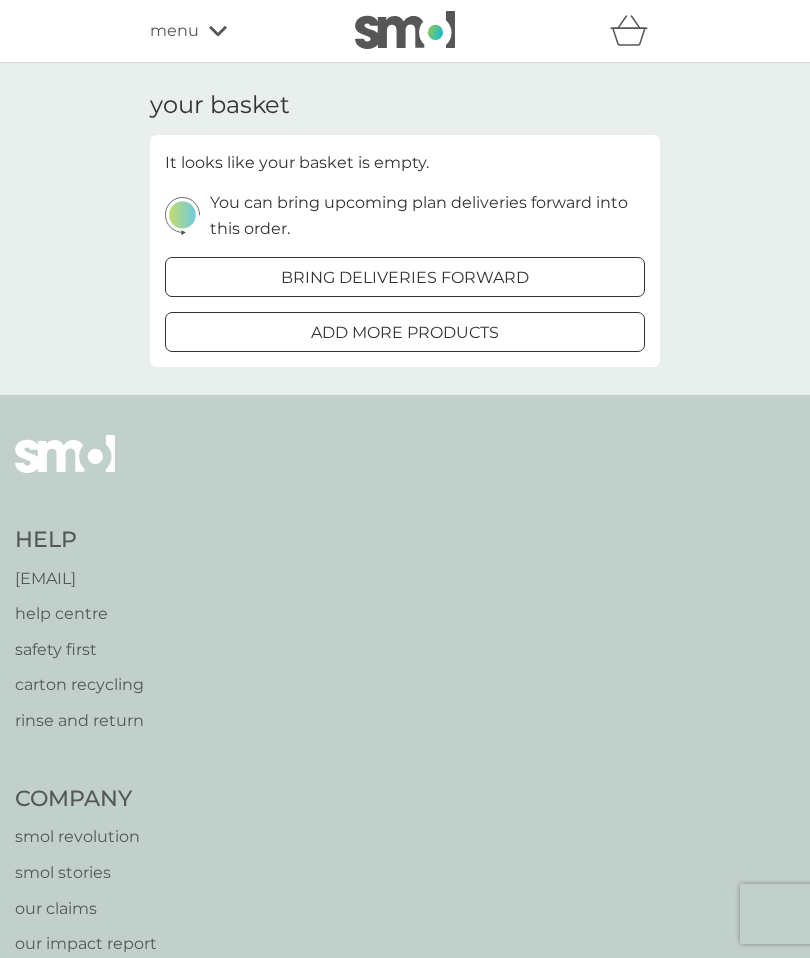 click on "menu" at bounding box center (174, 31) 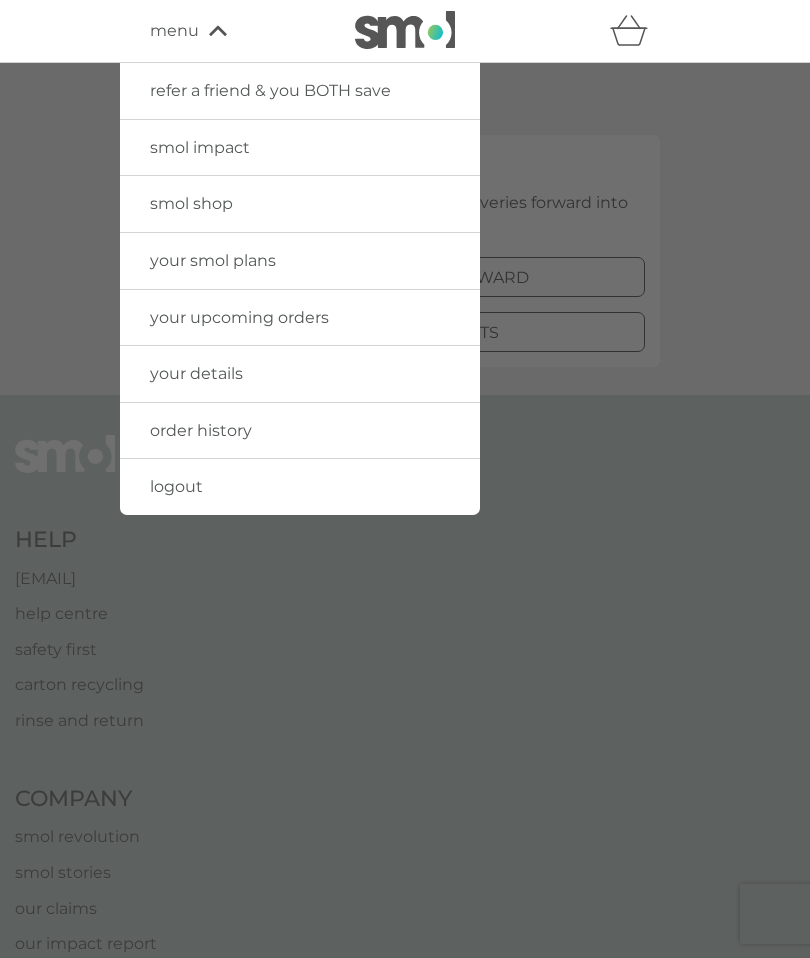 click on "your smol plans" at bounding box center [213, 260] 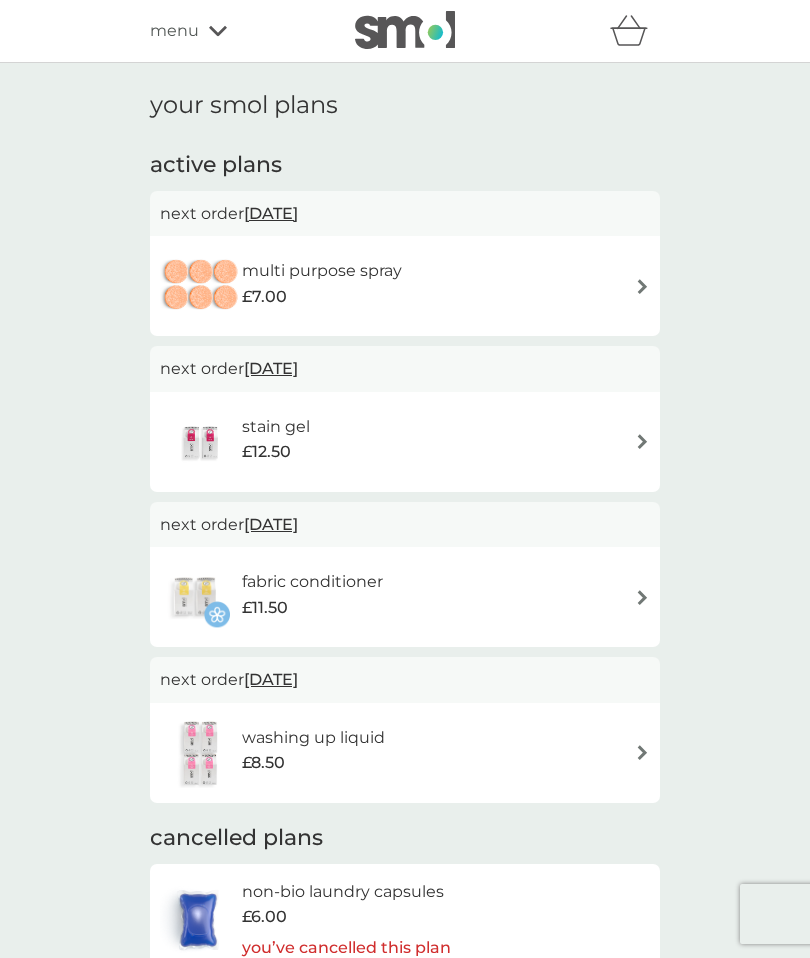 click on "[DATE]" at bounding box center (271, 213) 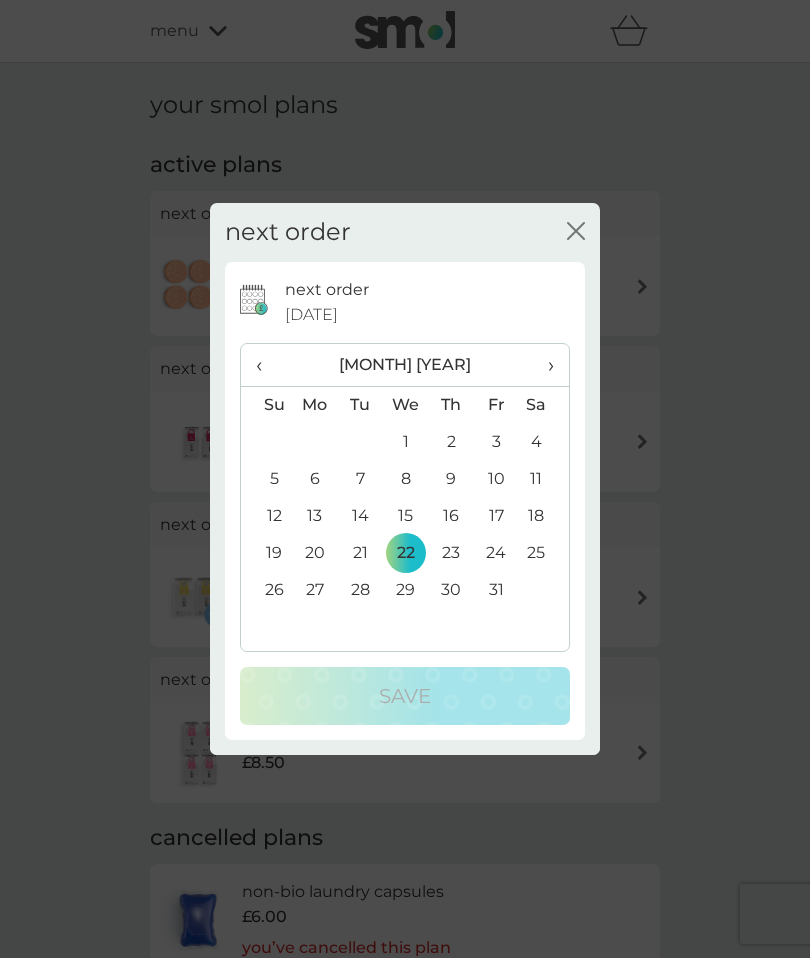 click on "close" 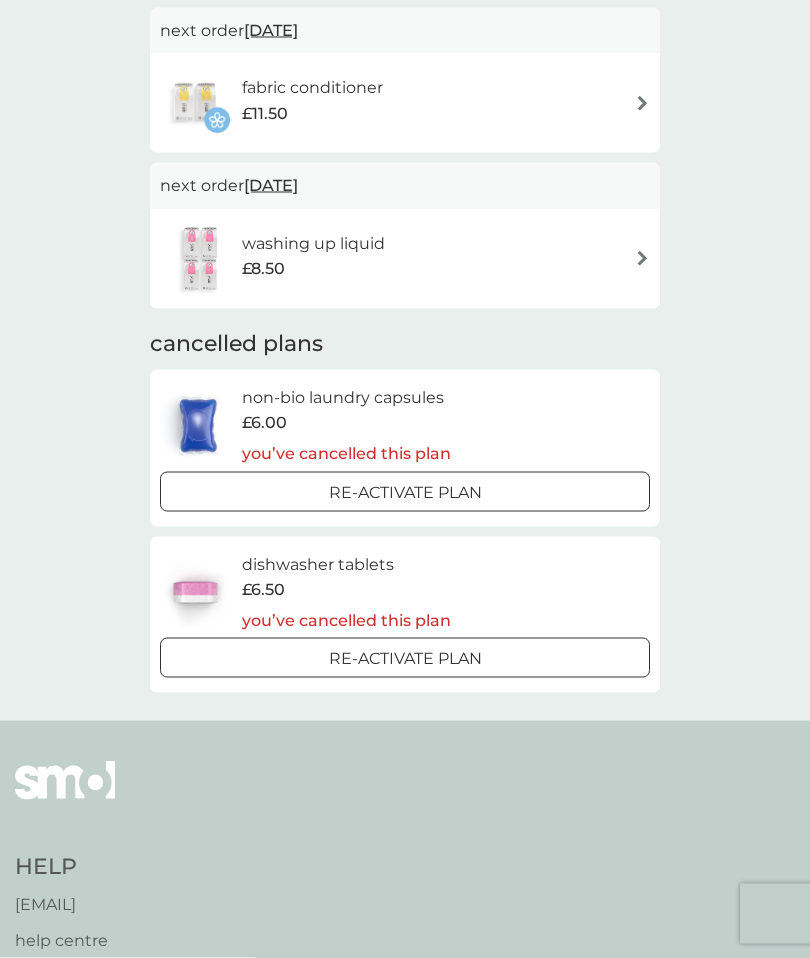 scroll, scrollTop: 497, scrollLeft: 0, axis: vertical 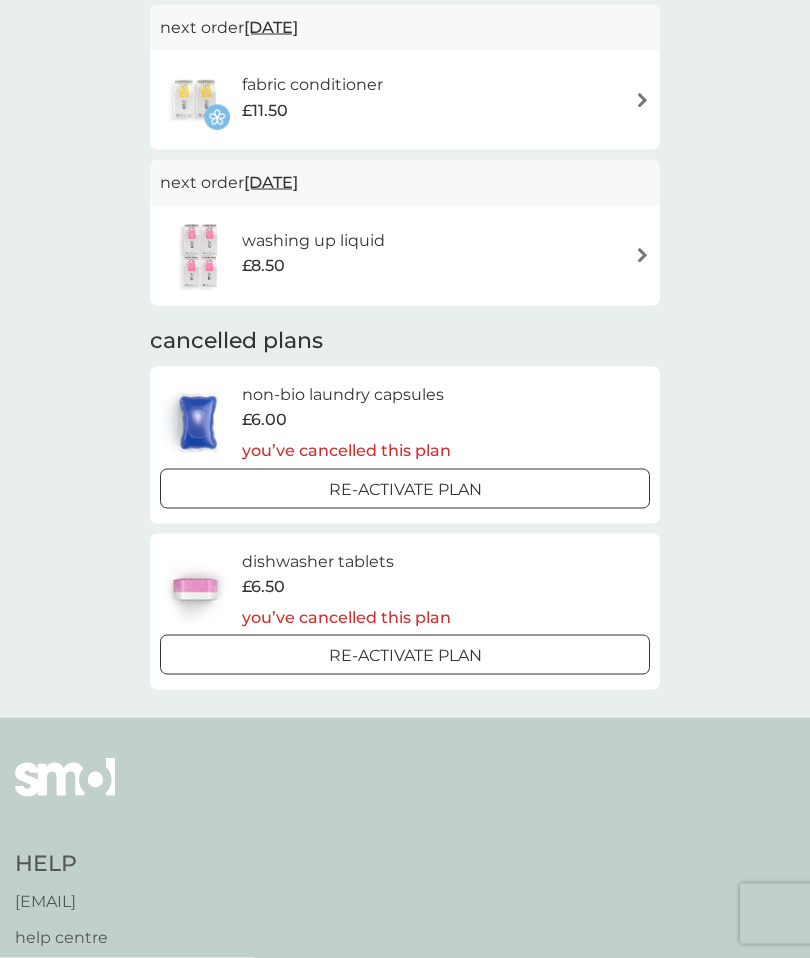 click on "help centre" at bounding box center [79, 938] 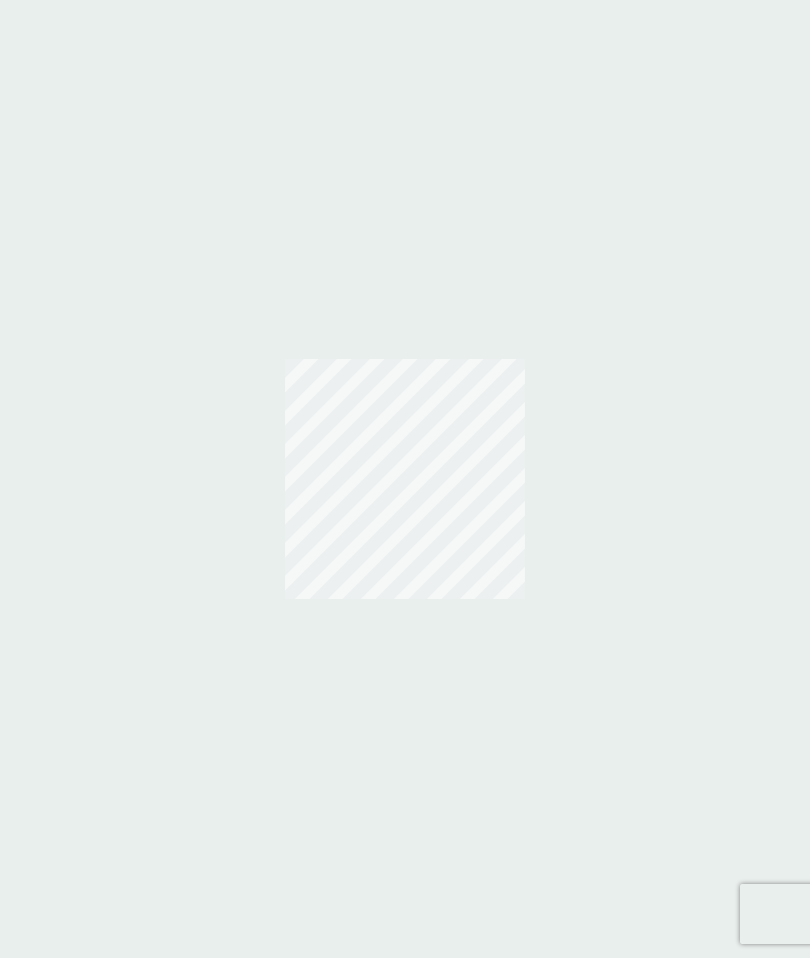 scroll, scrollTop: 0, scrollLeft: 0, axis: both 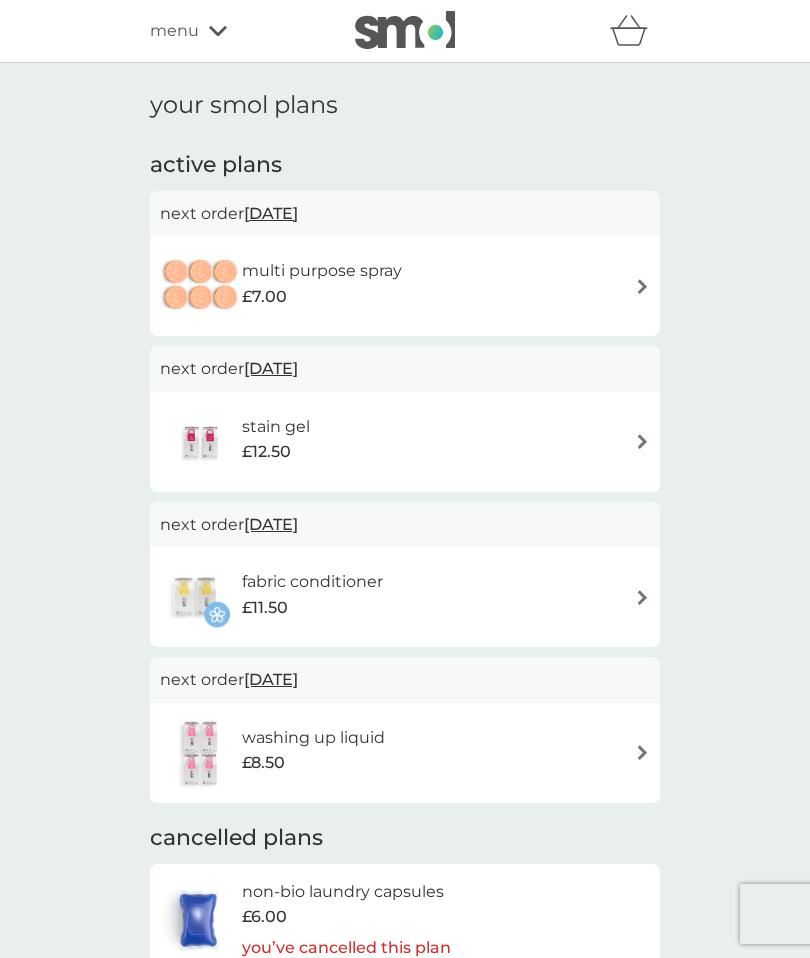 click on "multi purpose spray £7.00" at bounding box center (405, 286) 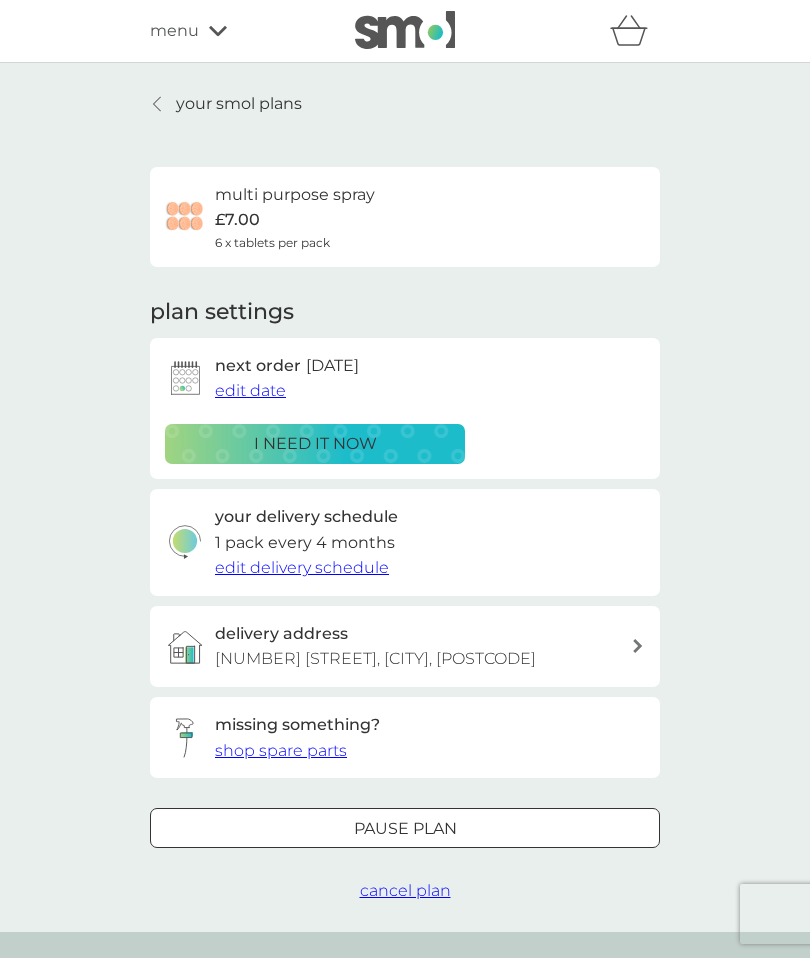 click on "cancel plan" at bounding box center [405, 890] 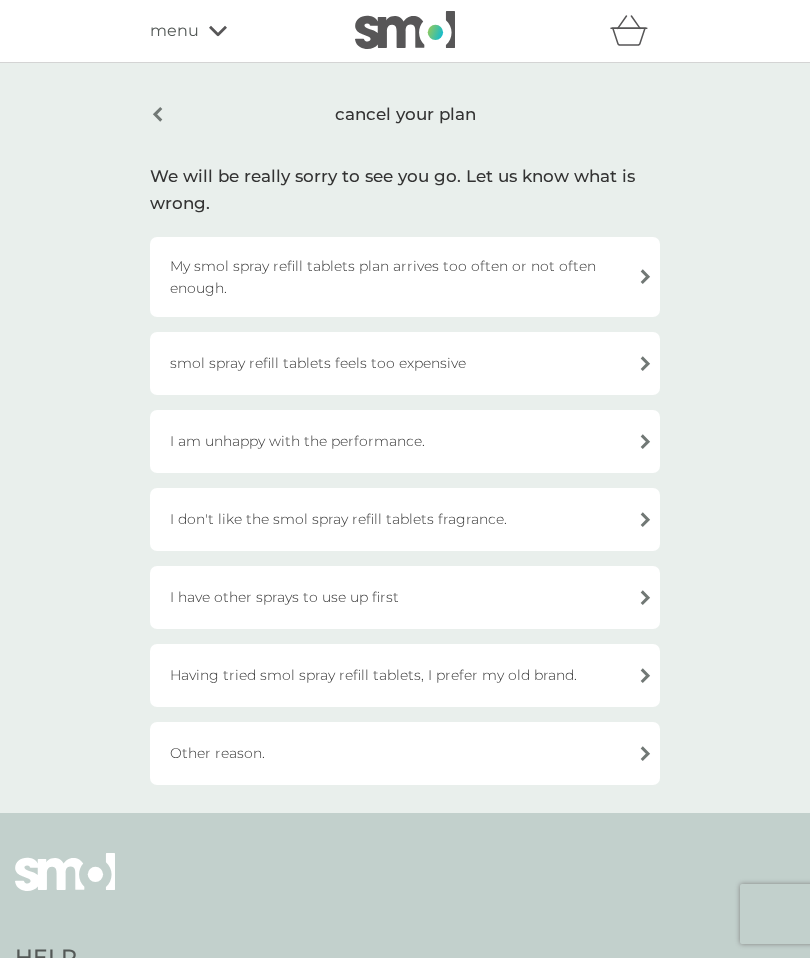 click on "smol spray refill tablets feels too expensive" at bounding box center (405, 363) 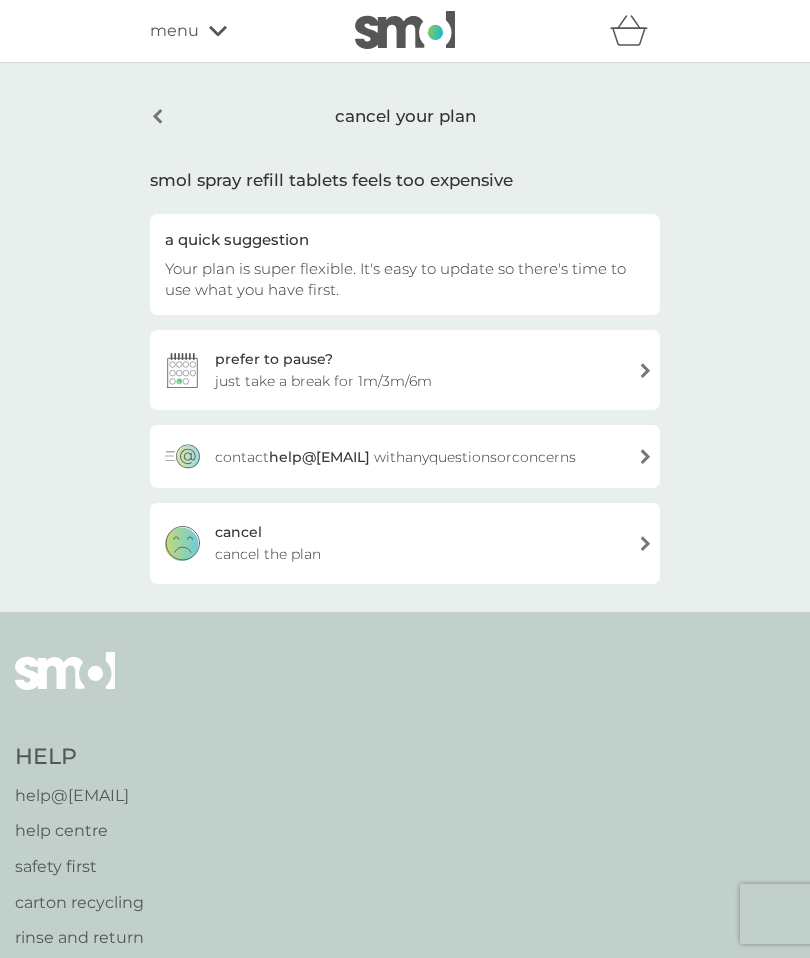 click on "cancel the plan" at bounding box center (268, 554) 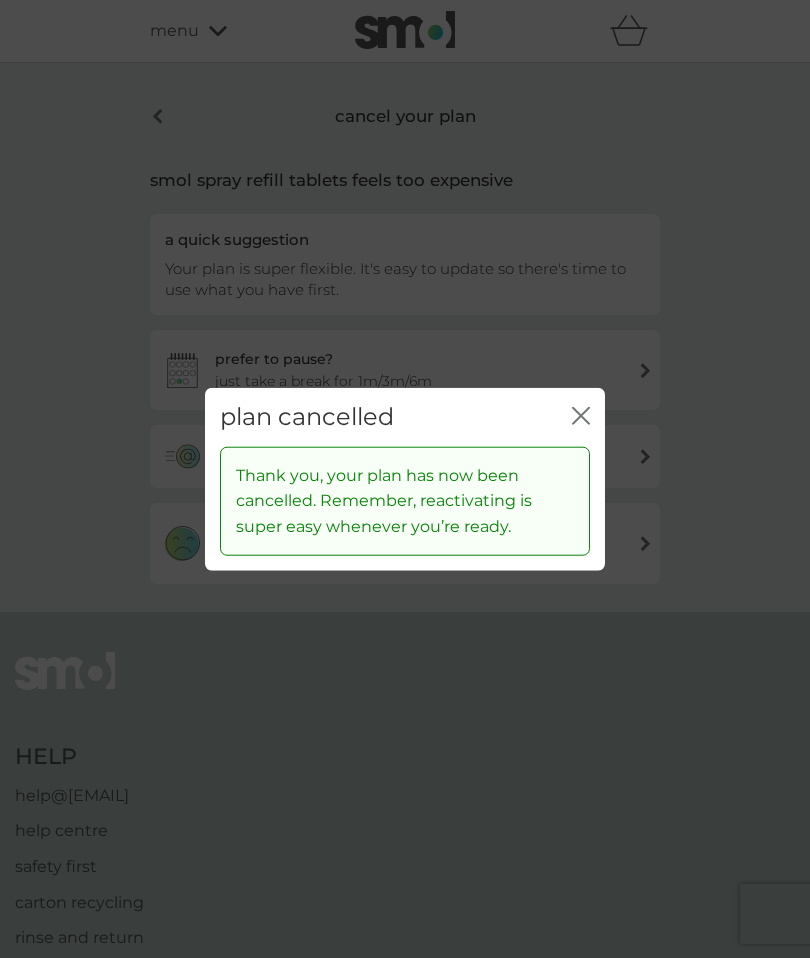 click on "close" 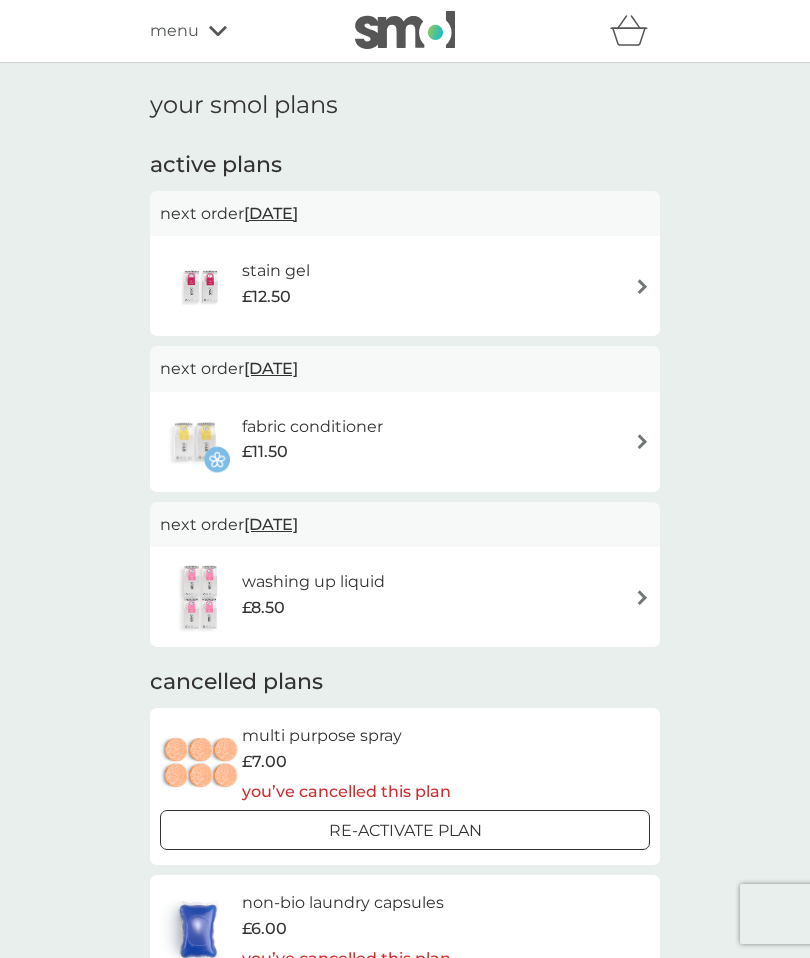 click on "next order  8 Dec 2025" at bounding box center (405, 214) 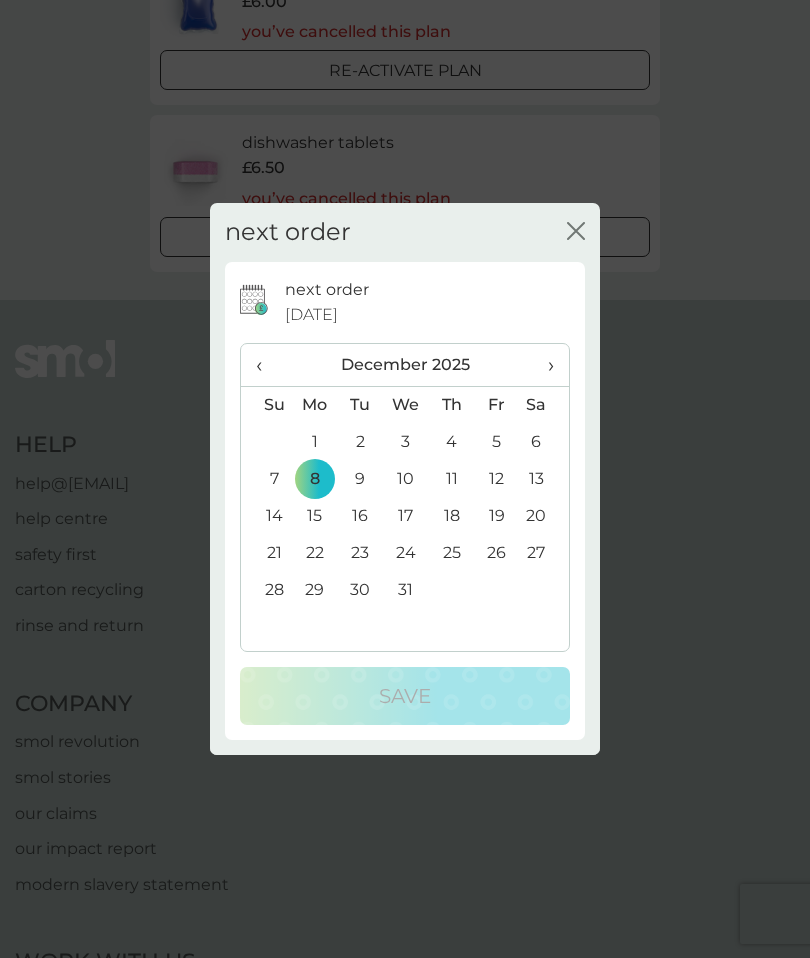 scroll, scrollTop: 938, scrollLeft: 0, axis: vertical 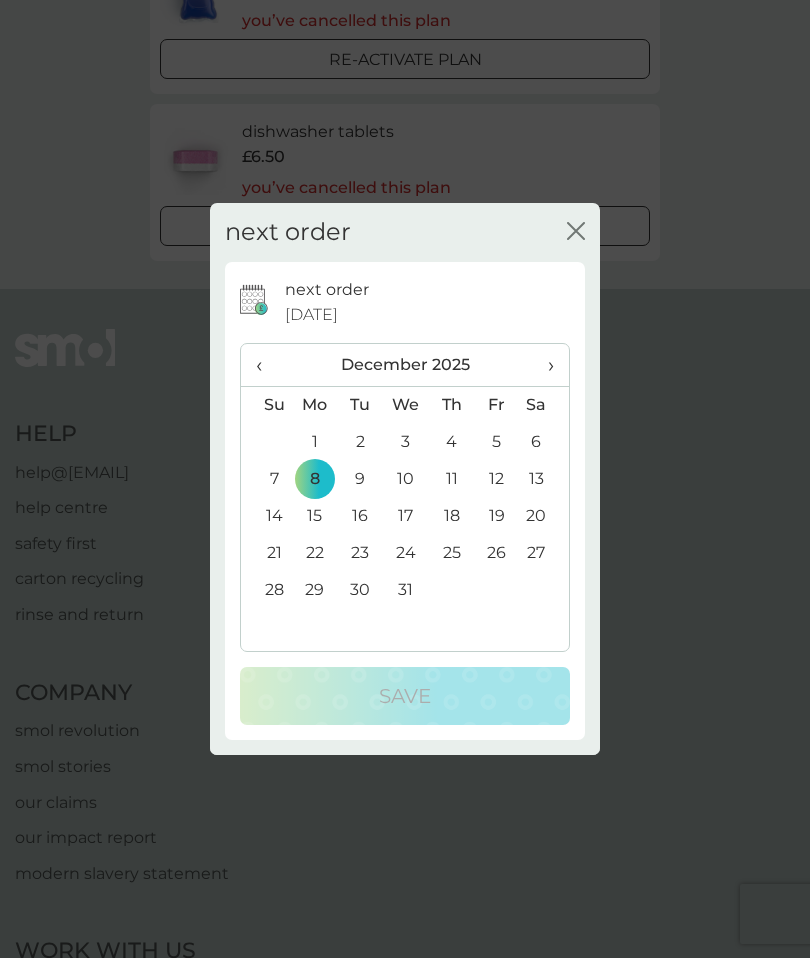 click on "close" at bounding box center [576, 232] 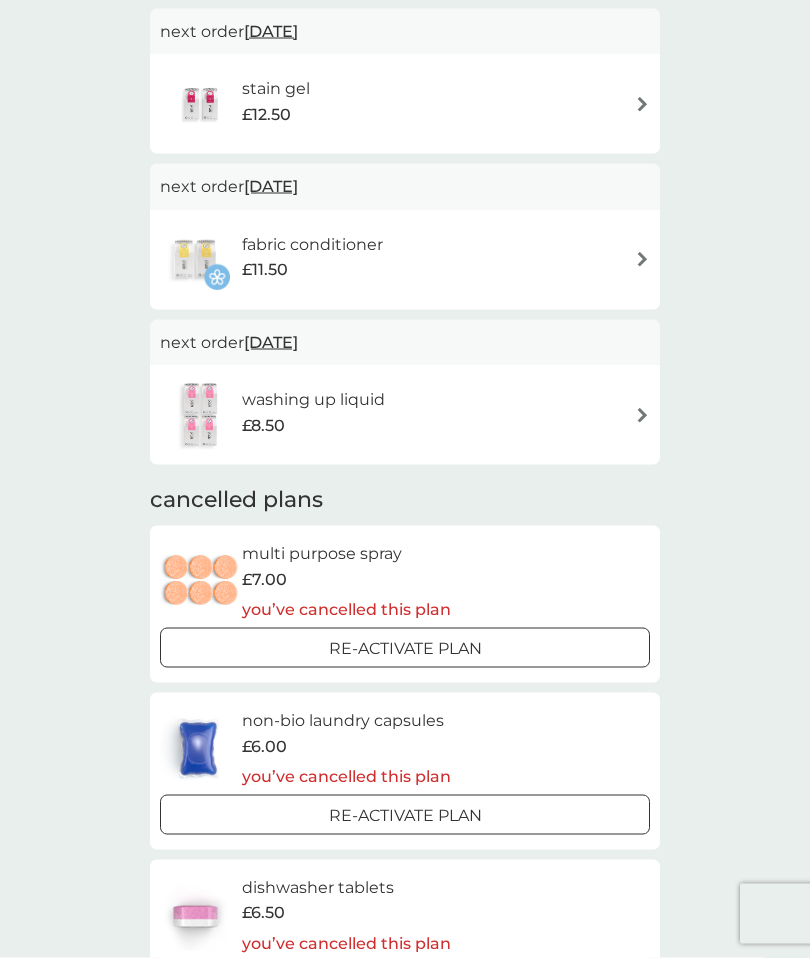 scroll, scrollTop: 179, scrollLeft: 0, axis: vertical 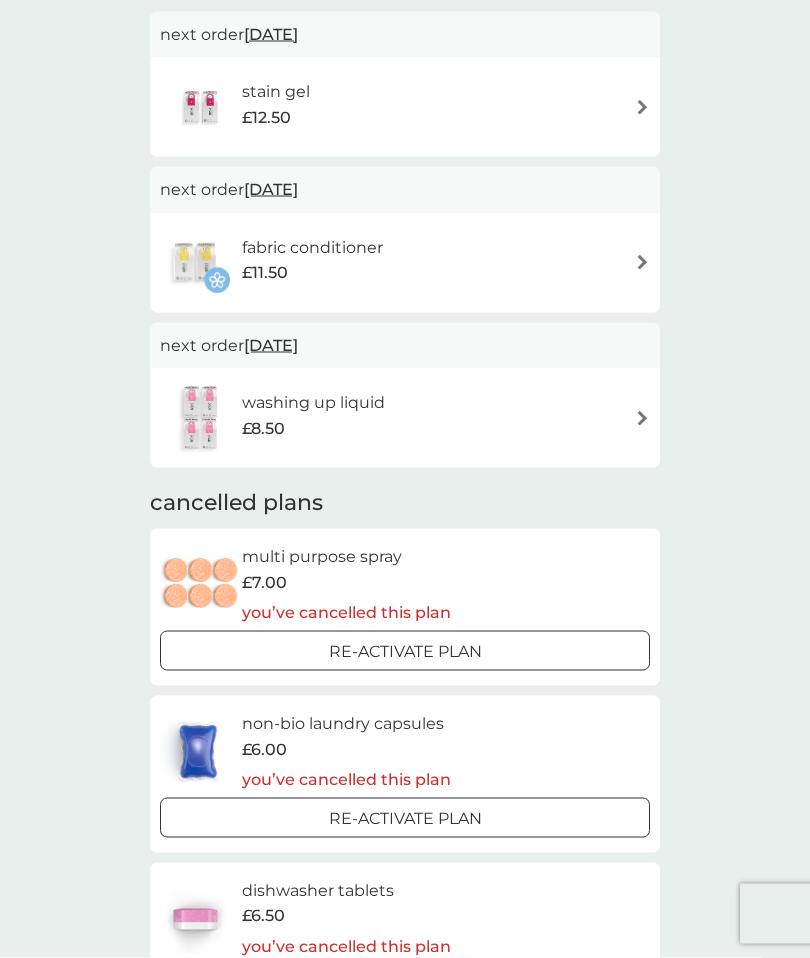 click at bounding box center (201, 418) 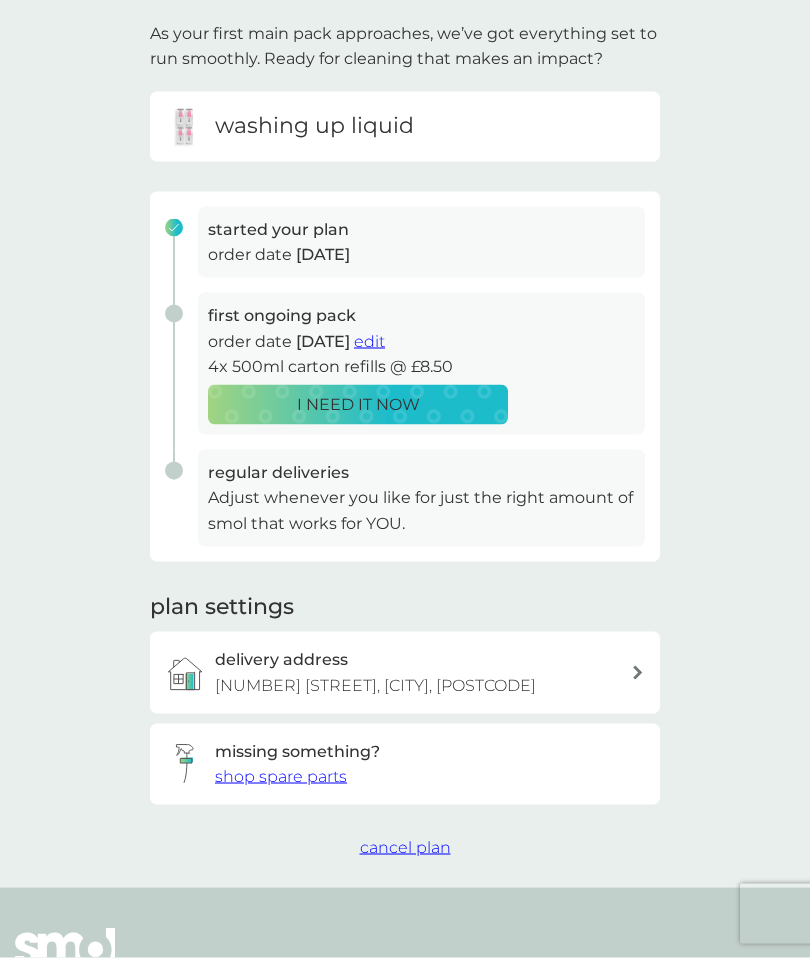 scroll, scrollTop: 122, scrollLeft: 0, axis: vertical 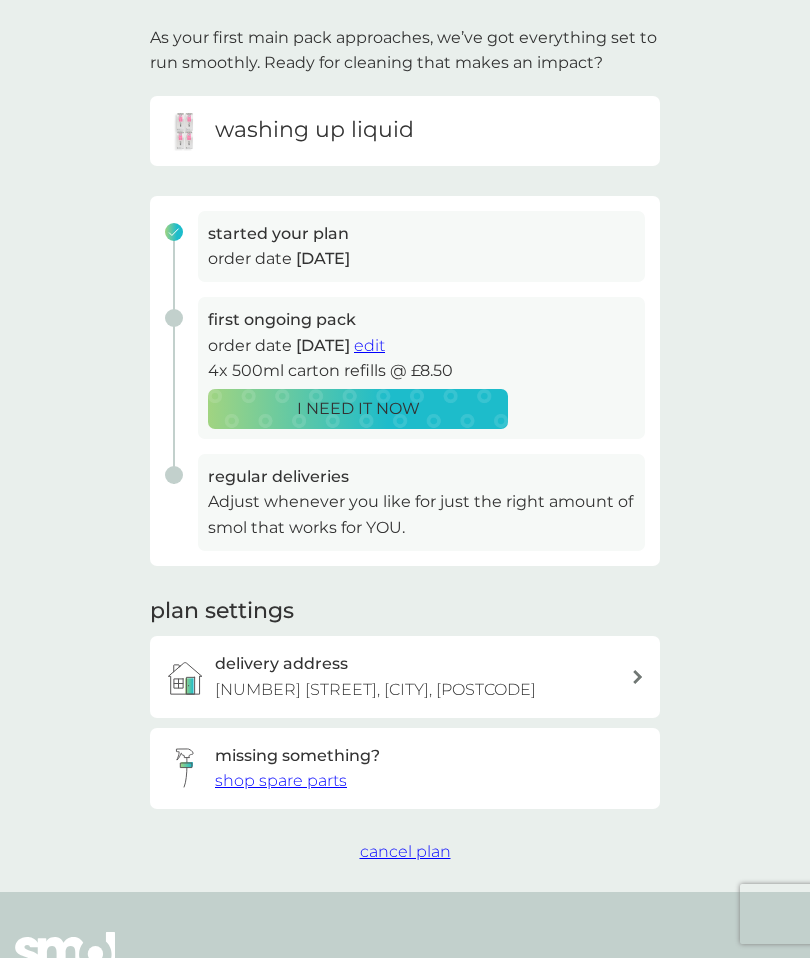 click on "cancel plan" at bounding box center [405, 851] 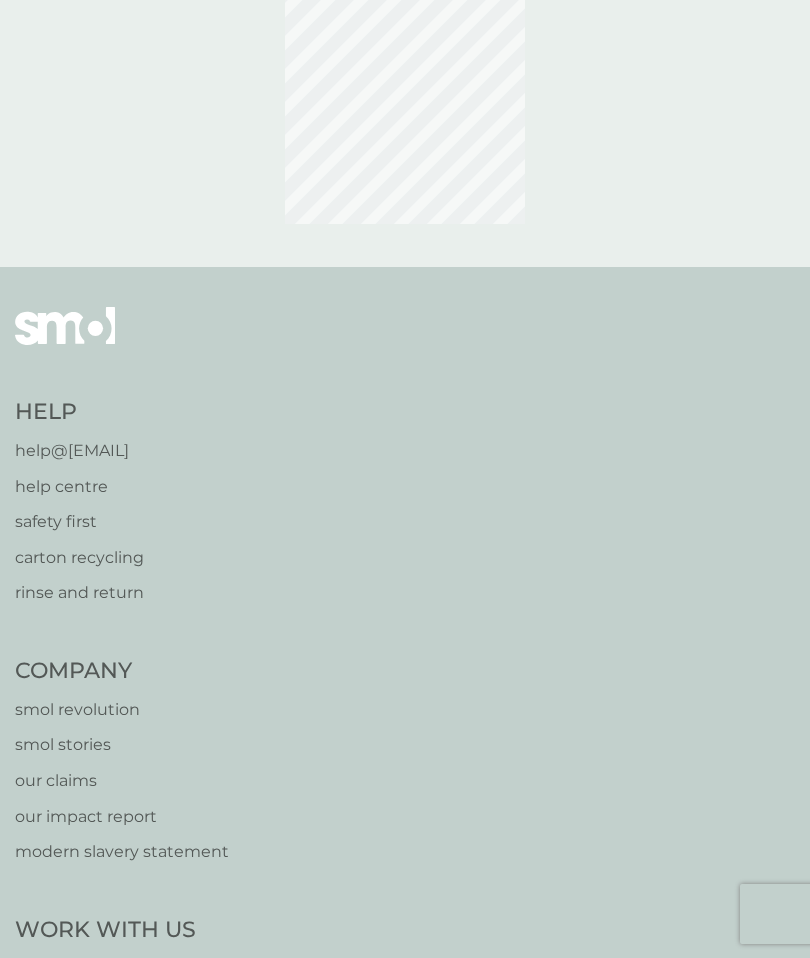 scroll, scrollTop: 0, scrollLeft: 0, axis: both 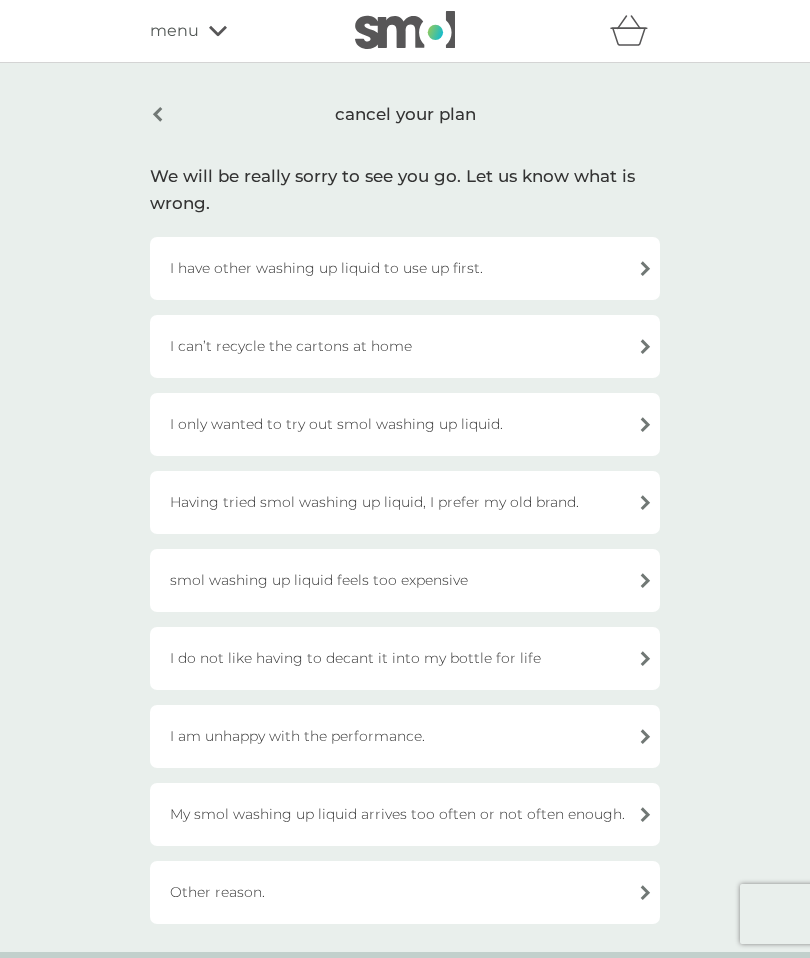 click on "I have other washing up liquid to use up first." at bounding box center [405, 268] 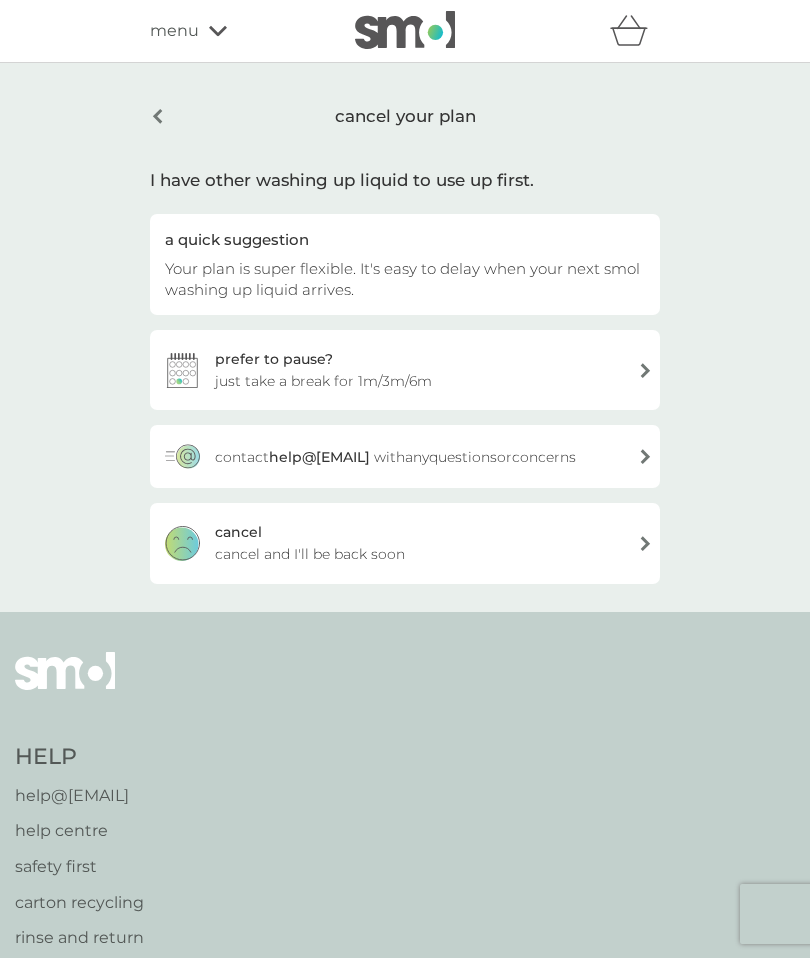 click on "cancel and I'll be back soon" at bounding box center (310, 554) 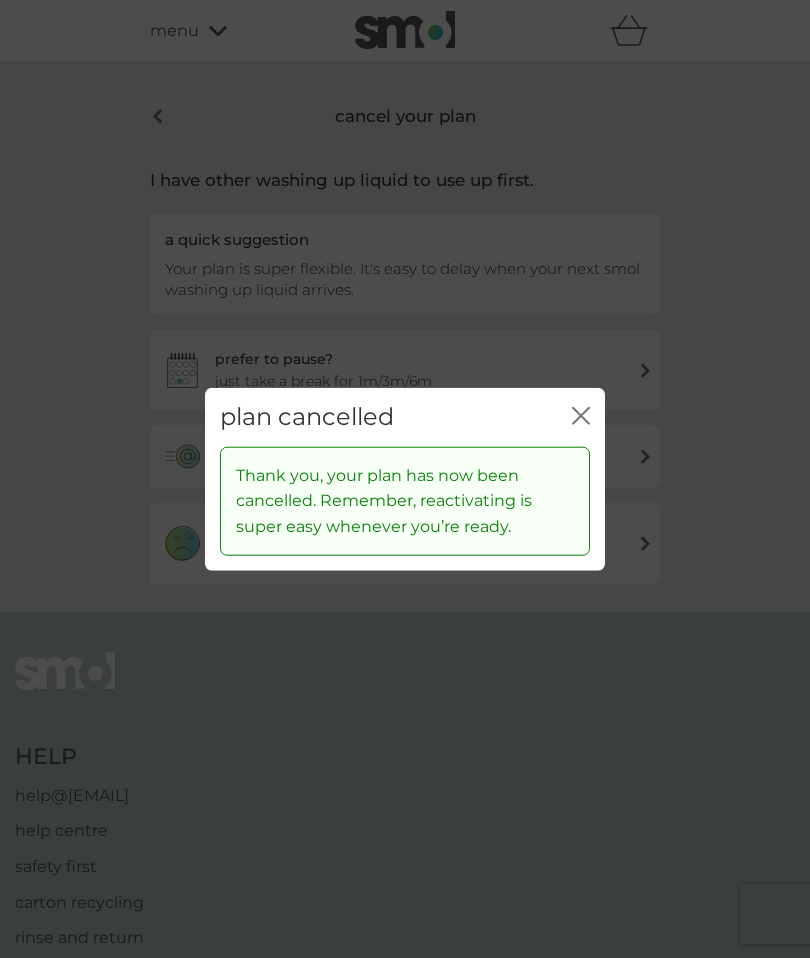 click on "close" 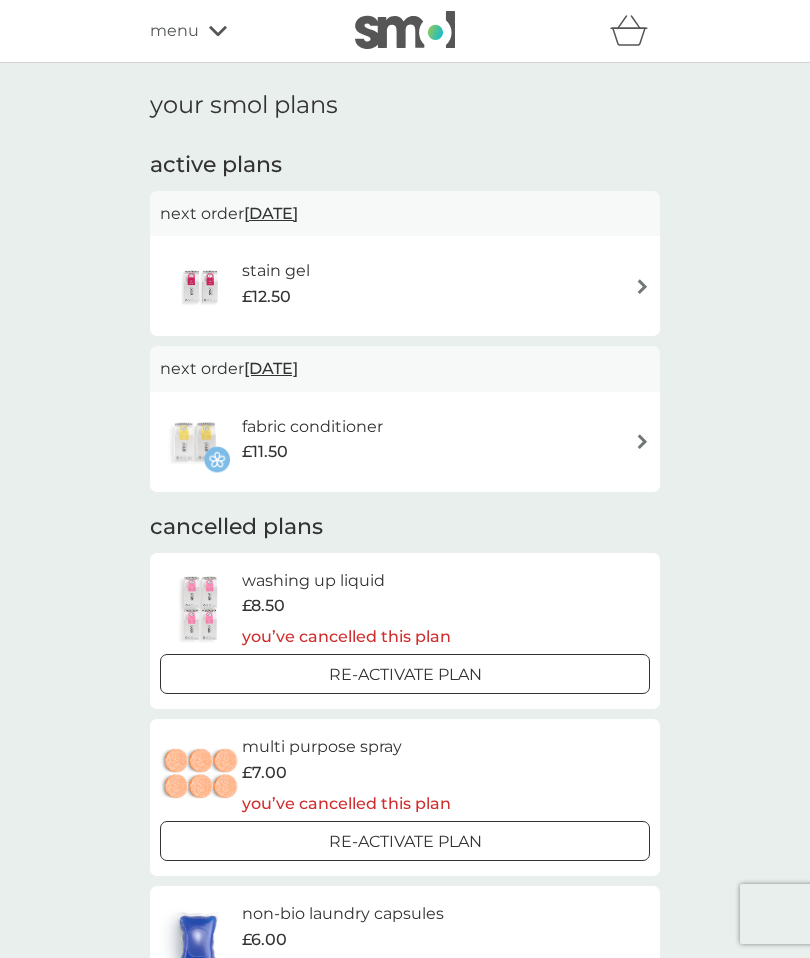 click at bounding box center [201, 286] 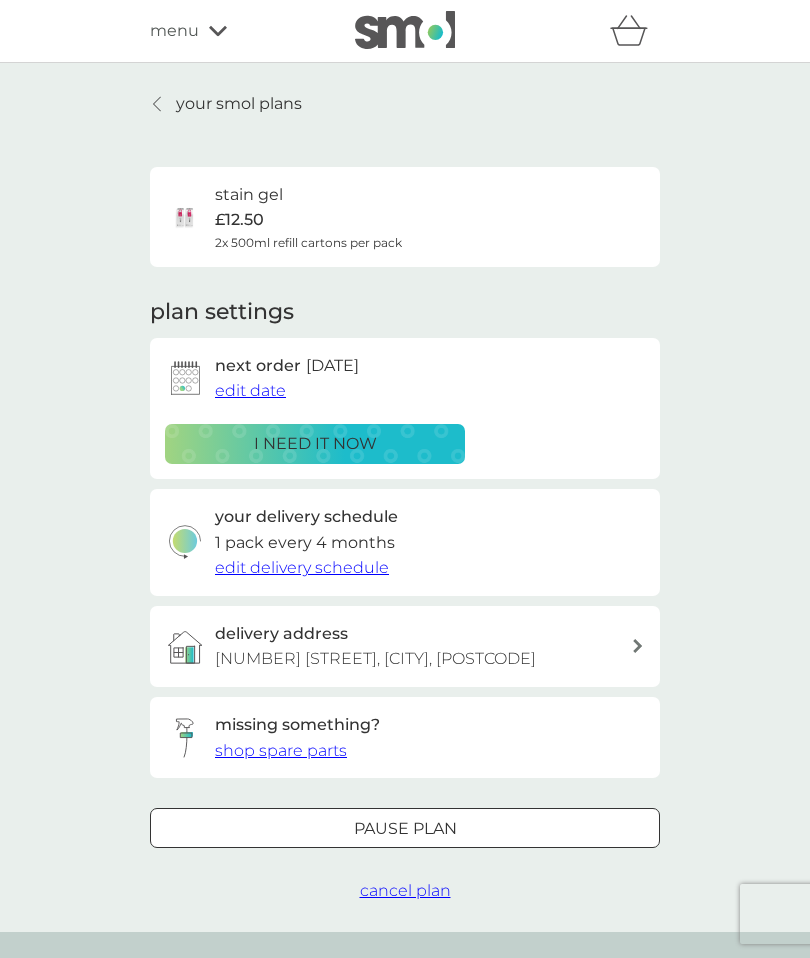 click on "cancel plan" at bounding box center [405, 890] 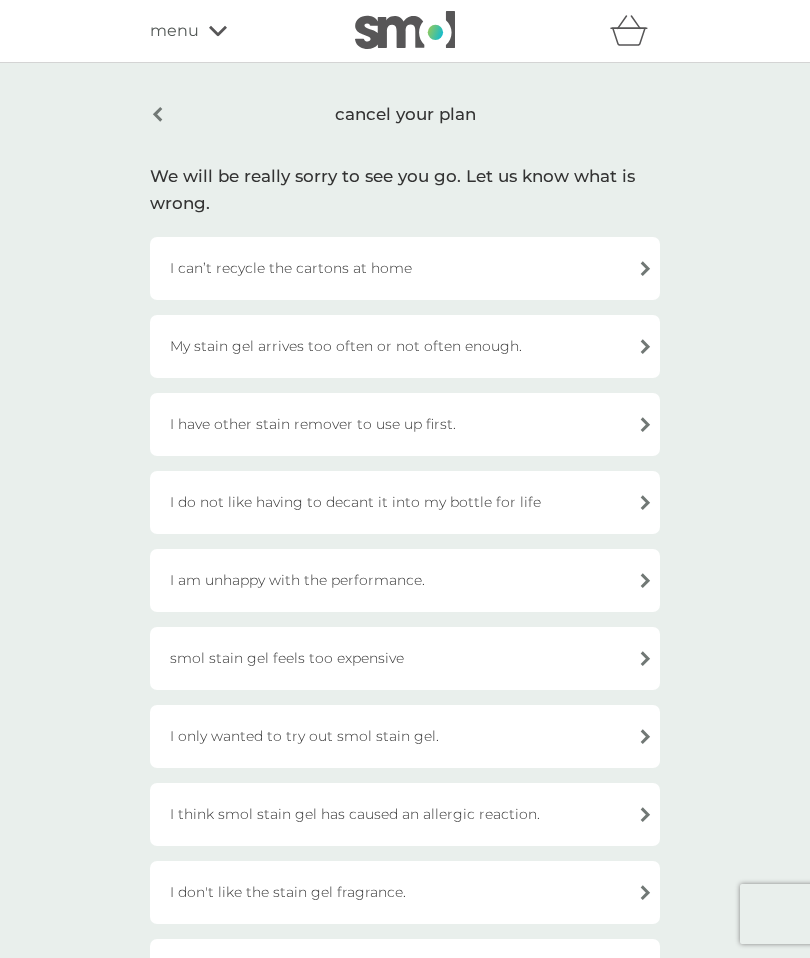 click on "I have other stain remover to use up first." at bounding box center (405, 424) 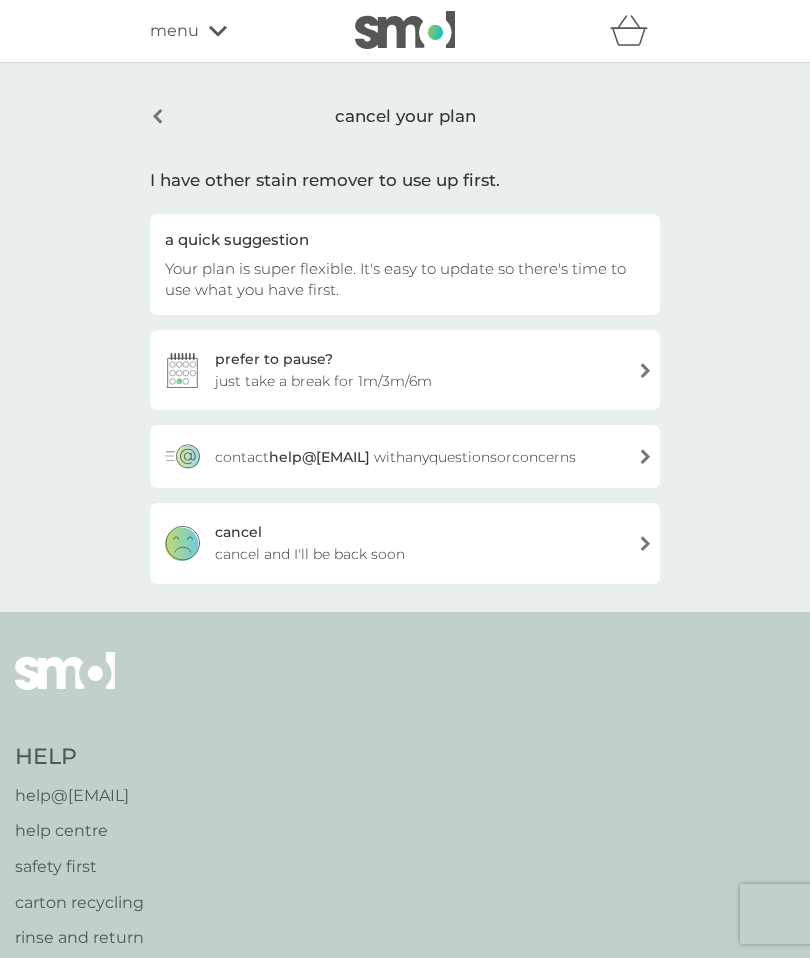 click on "cancel and I'll be back soon" at bounding box center (310, 554) 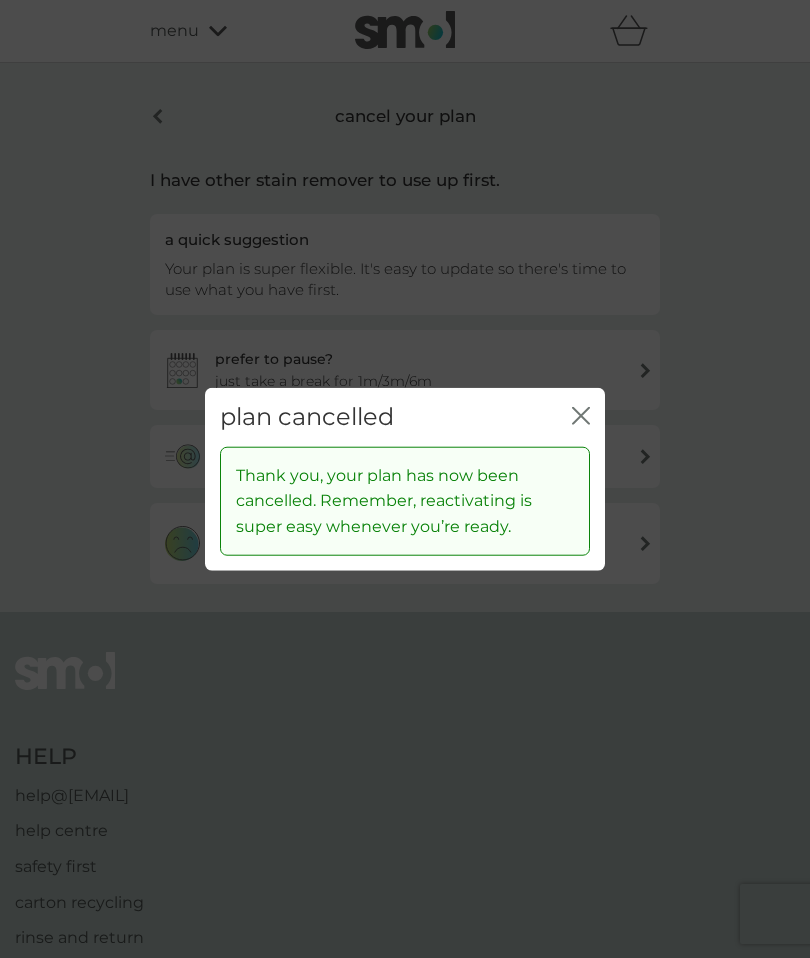 click 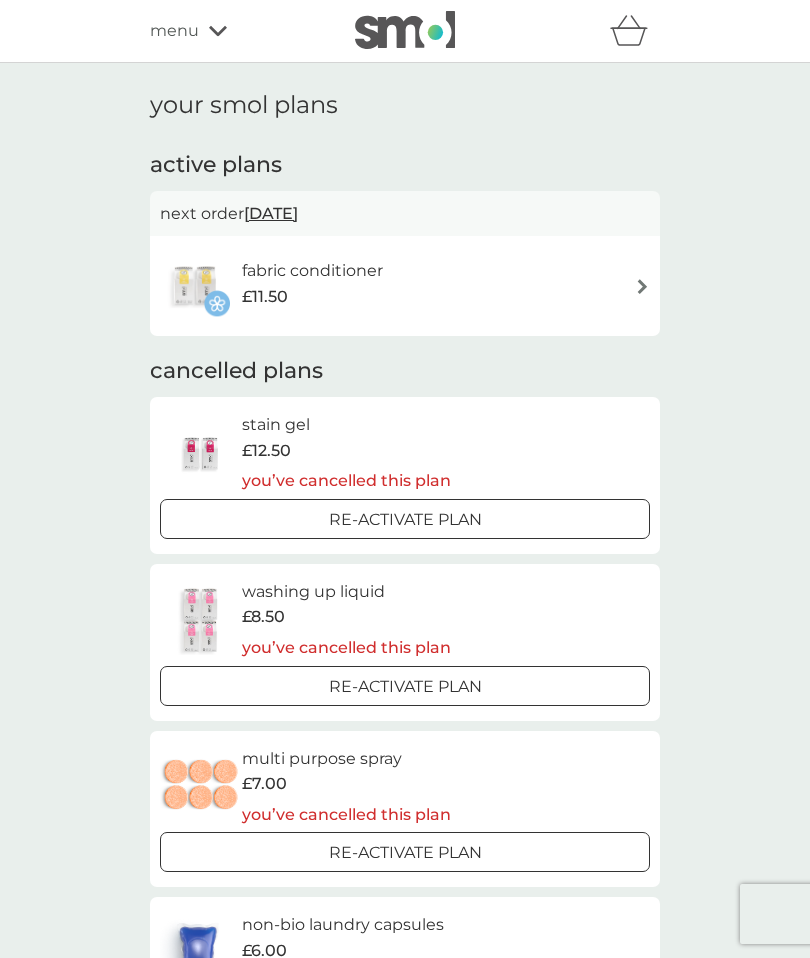 click on "£11.50" at bounding box center (265, 297) 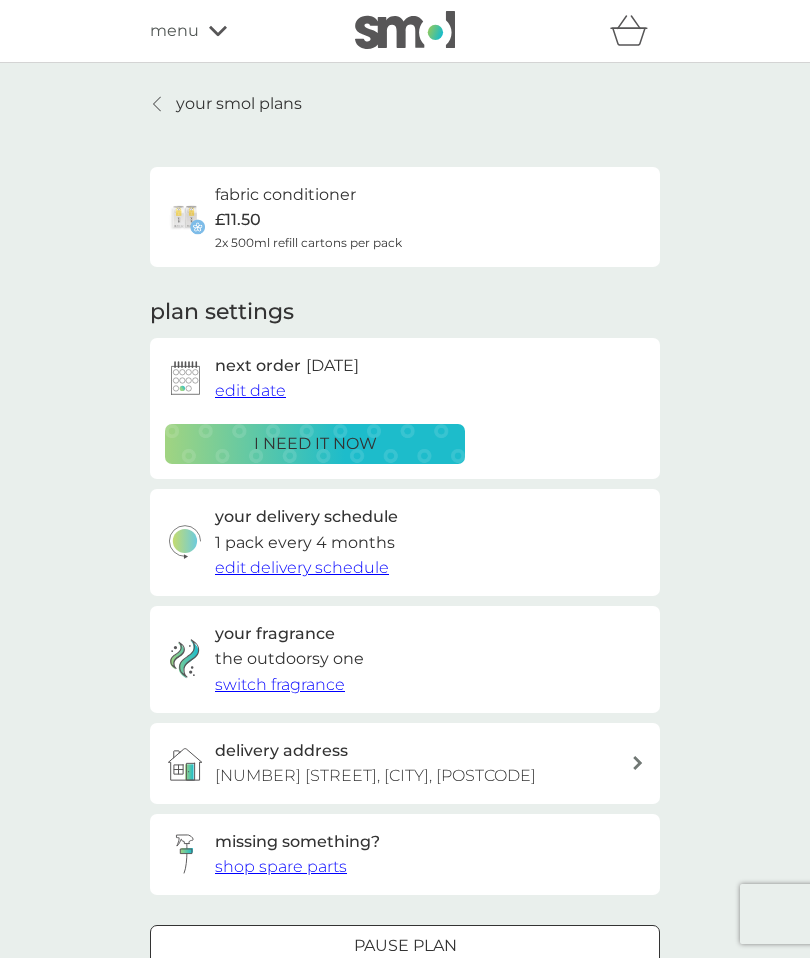 click on "cancel plan" at bounding box center [405, 1007] 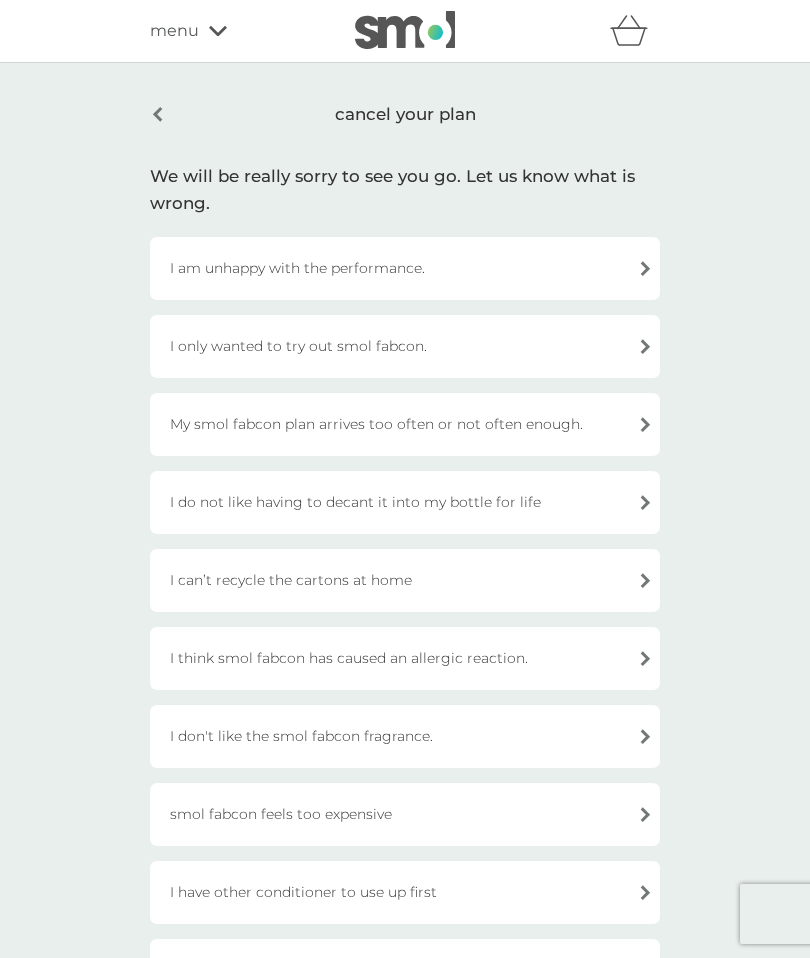 click on "I only wanted to try out smol fabcon." at bounding box center [405, 346] 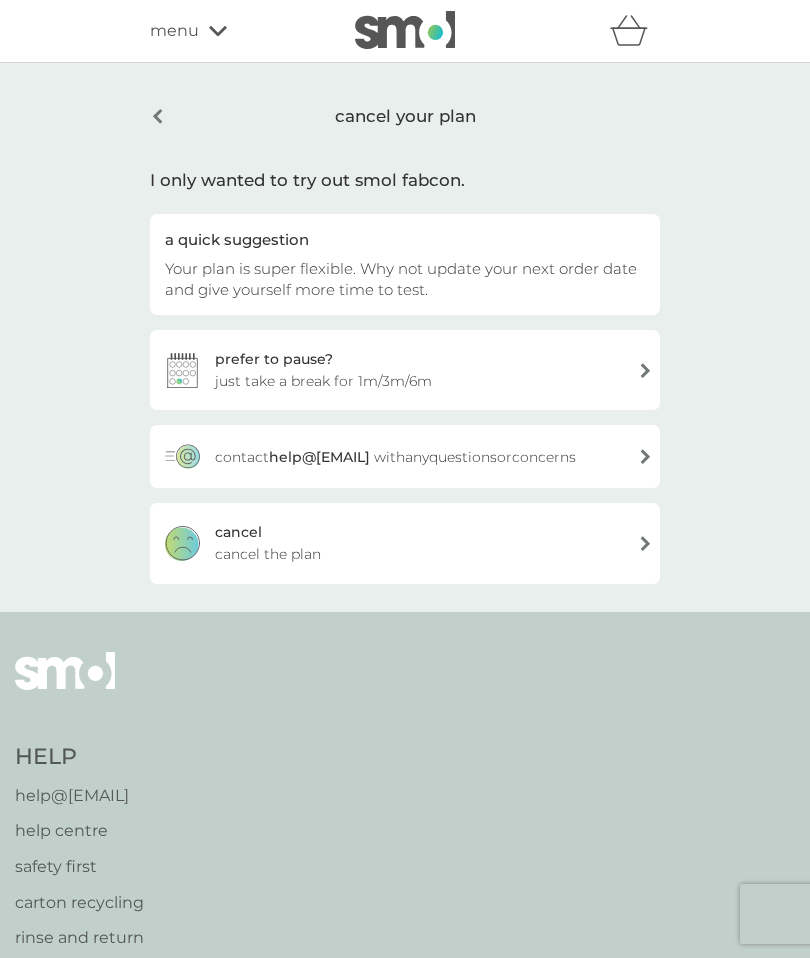 click on "cancel cancel the plan" at bounding box center [405, 543] 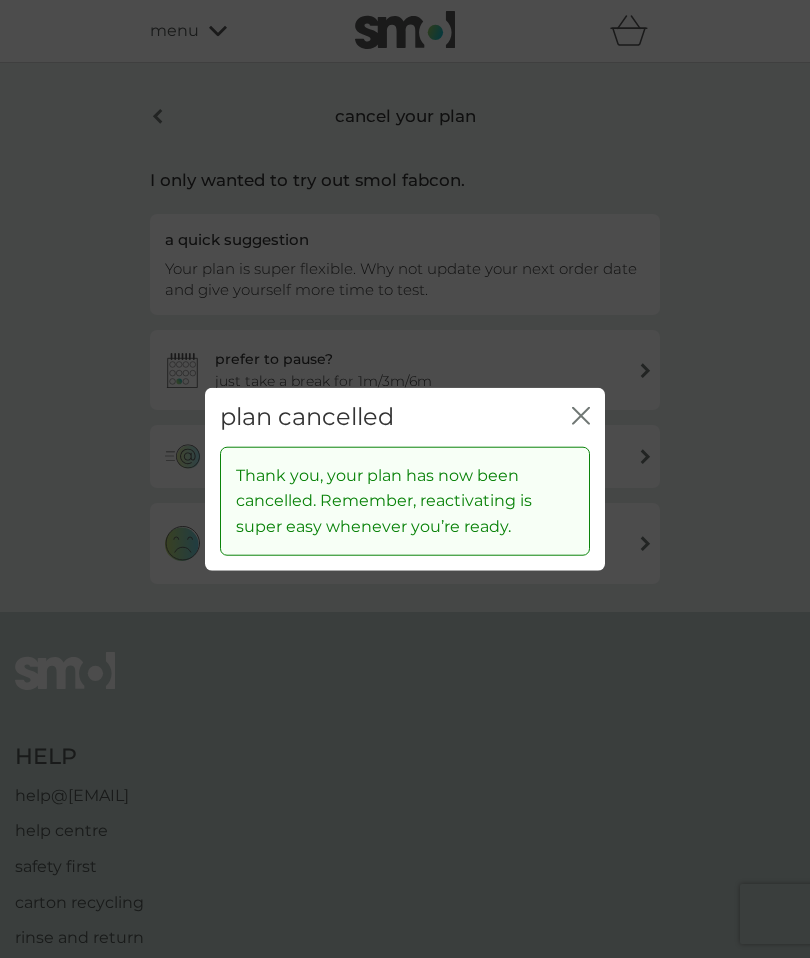 click on "close" 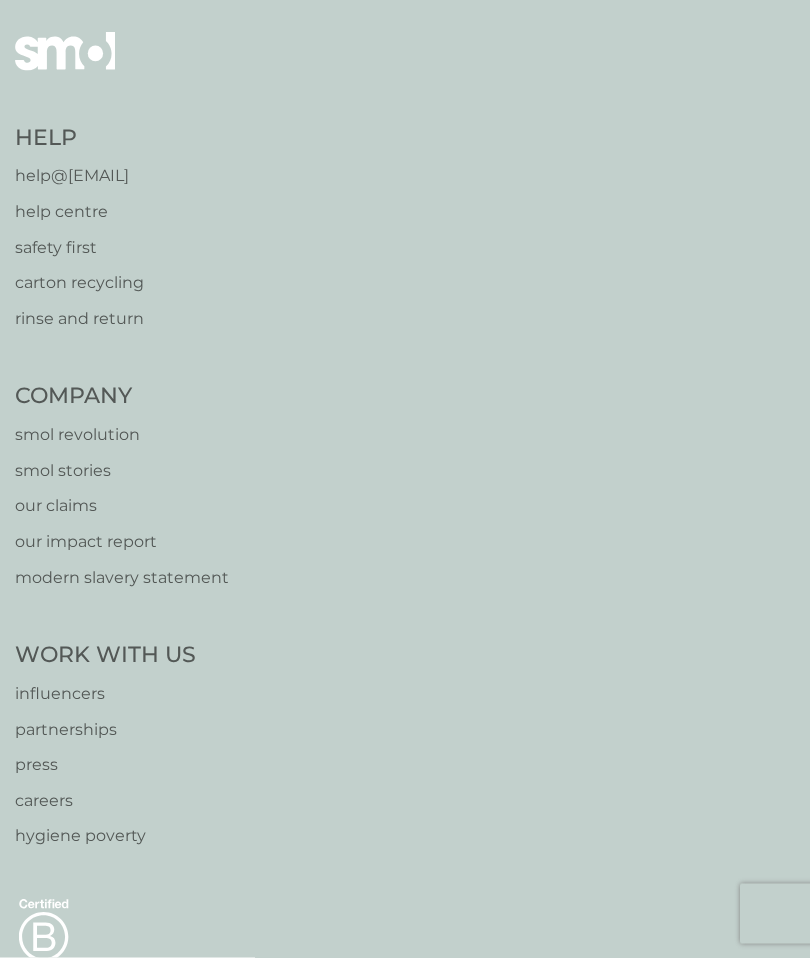scroll, scrollTop: 1337, scrollLeft: 0, axis: vertical 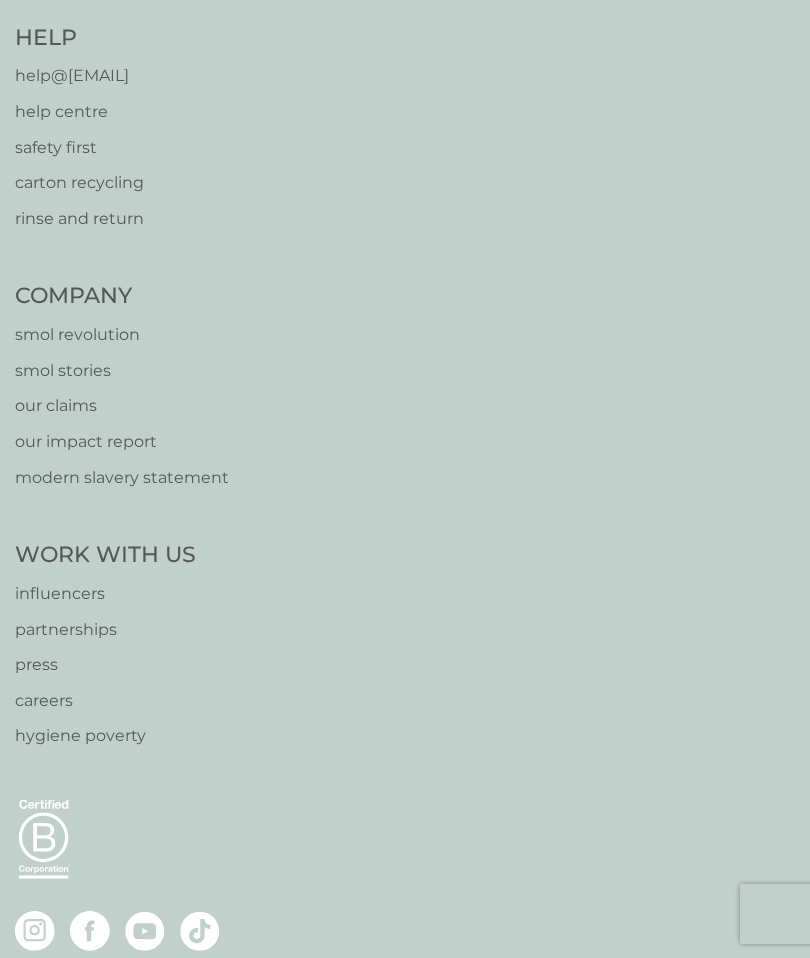 click on "[EMAIL]" at bounding box center [79, 76] 